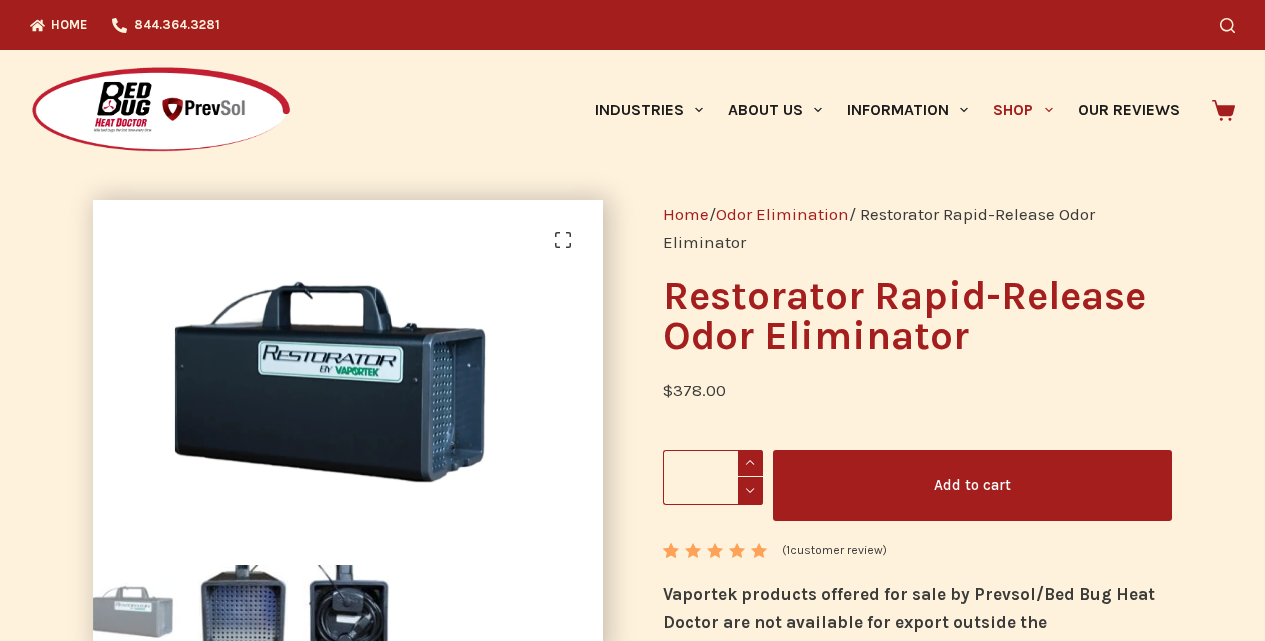 scroll, scrollTop: 0, scrollLeft: 0, axis: both 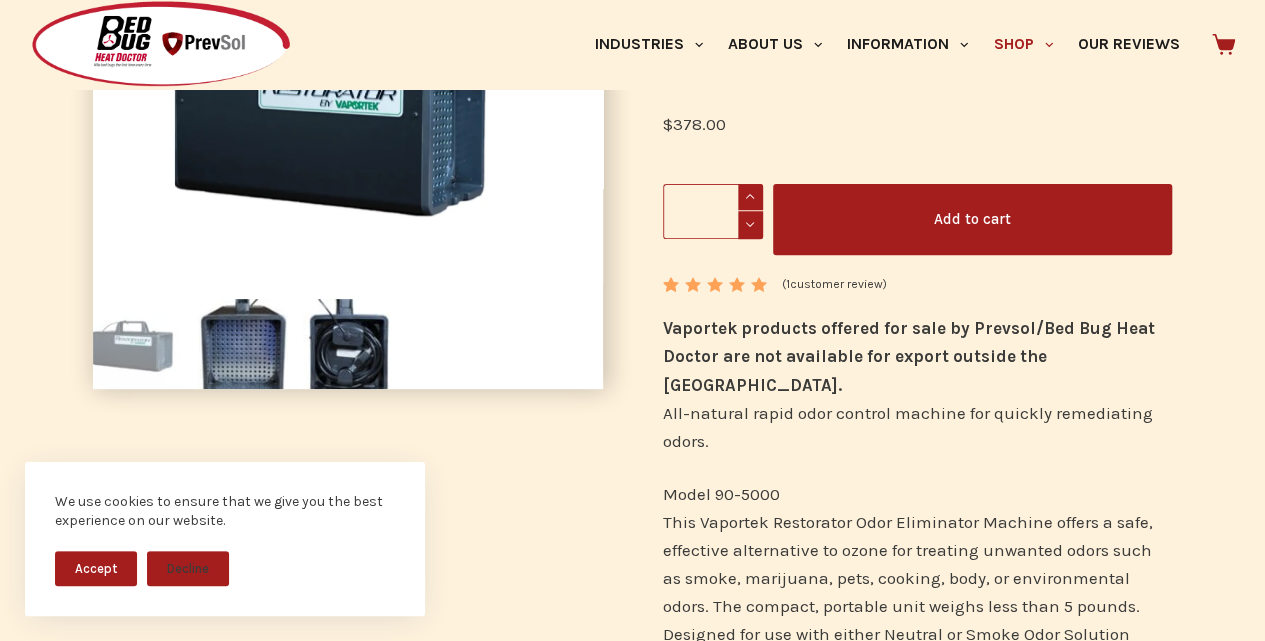 click on "Accept" at bounding box center [96, 568] 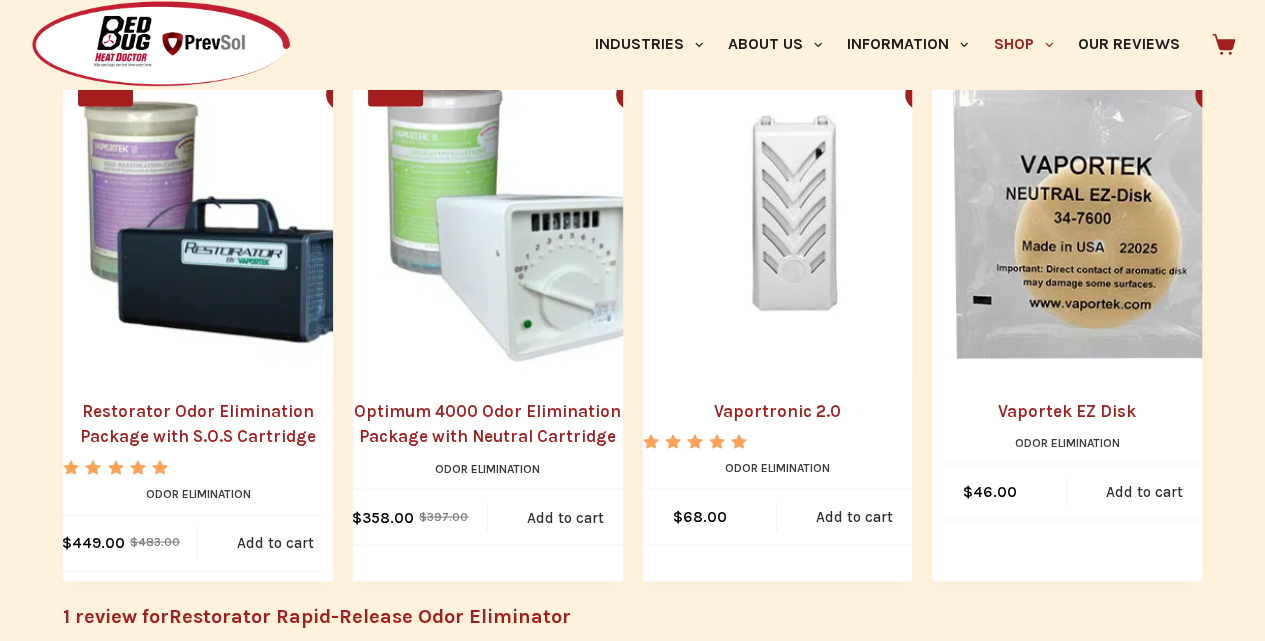 scroll, scrollTop: 1600, scrollLeft: 0, axis: vertical 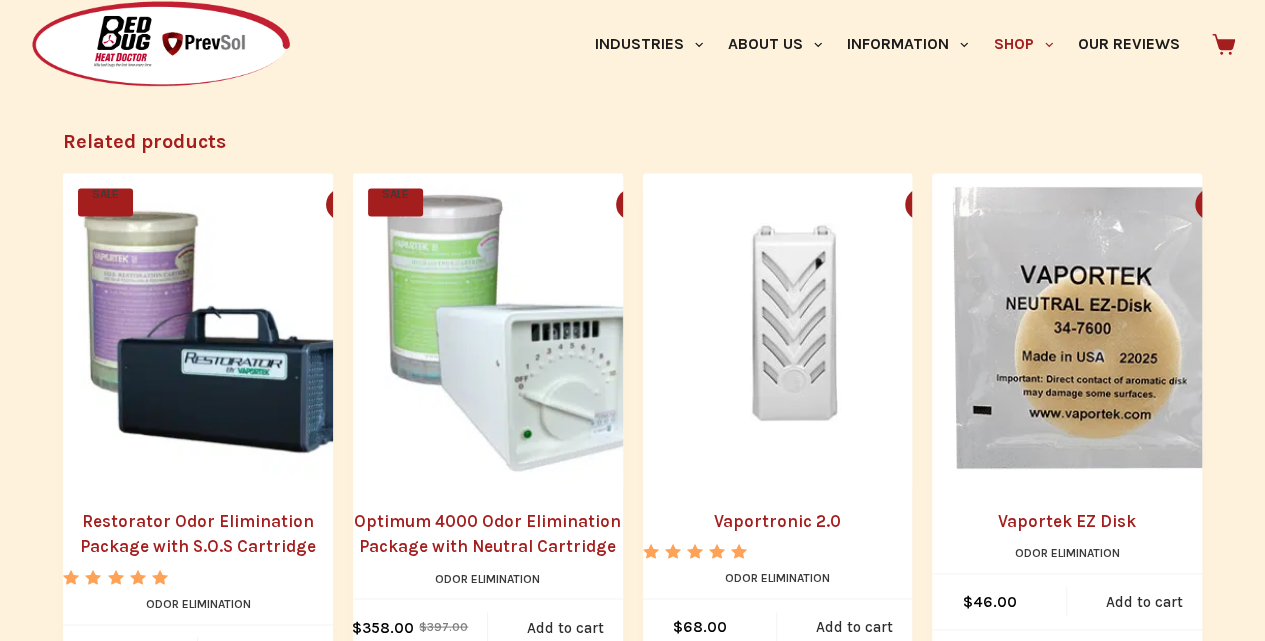 click at bounding box center [1087, 328] 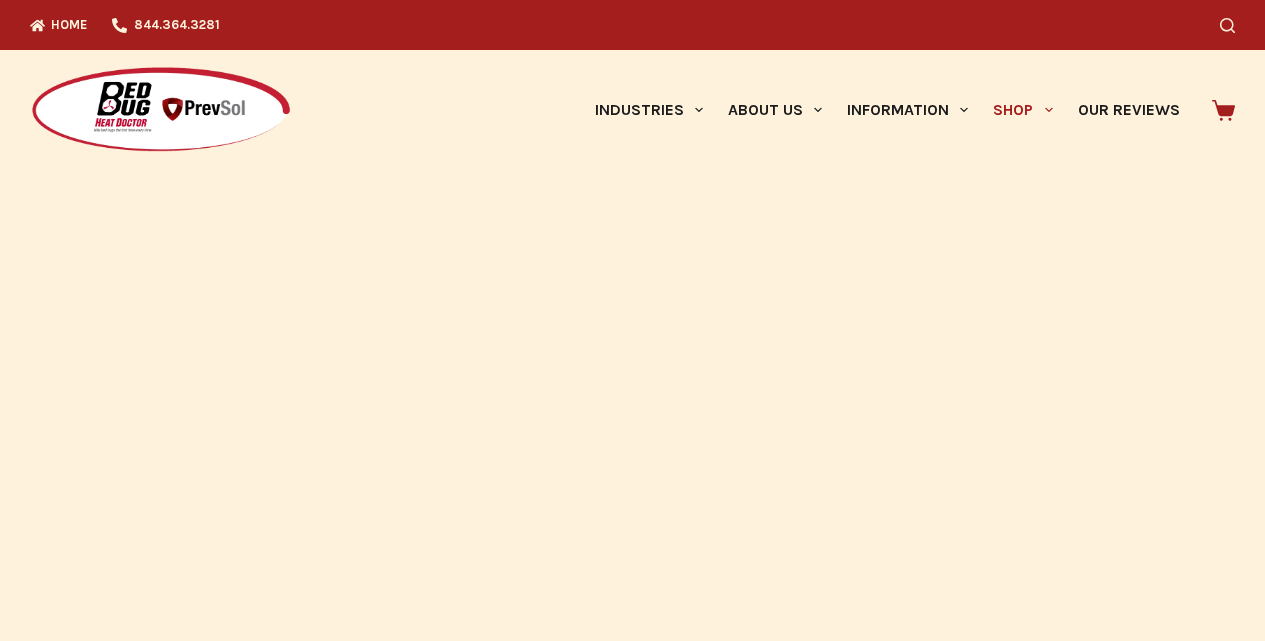 scroll, scrollTop: 101, scrollLeft: 0, axis: vertical 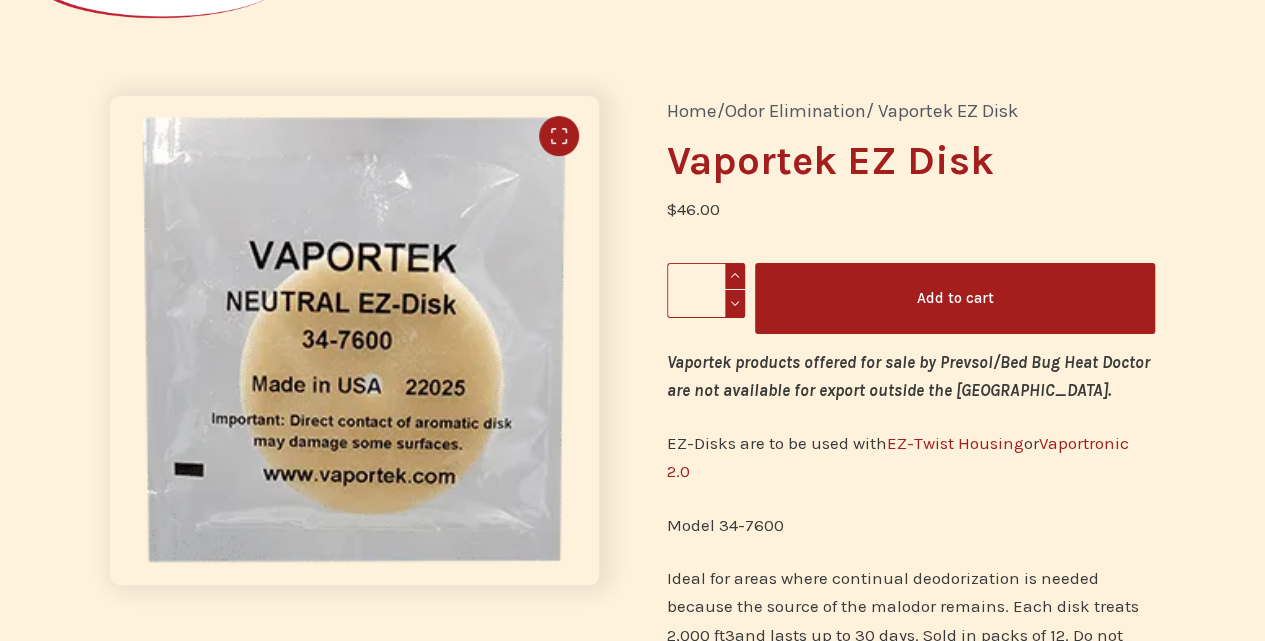 click on "🔍" at bounding box center [559, 136] 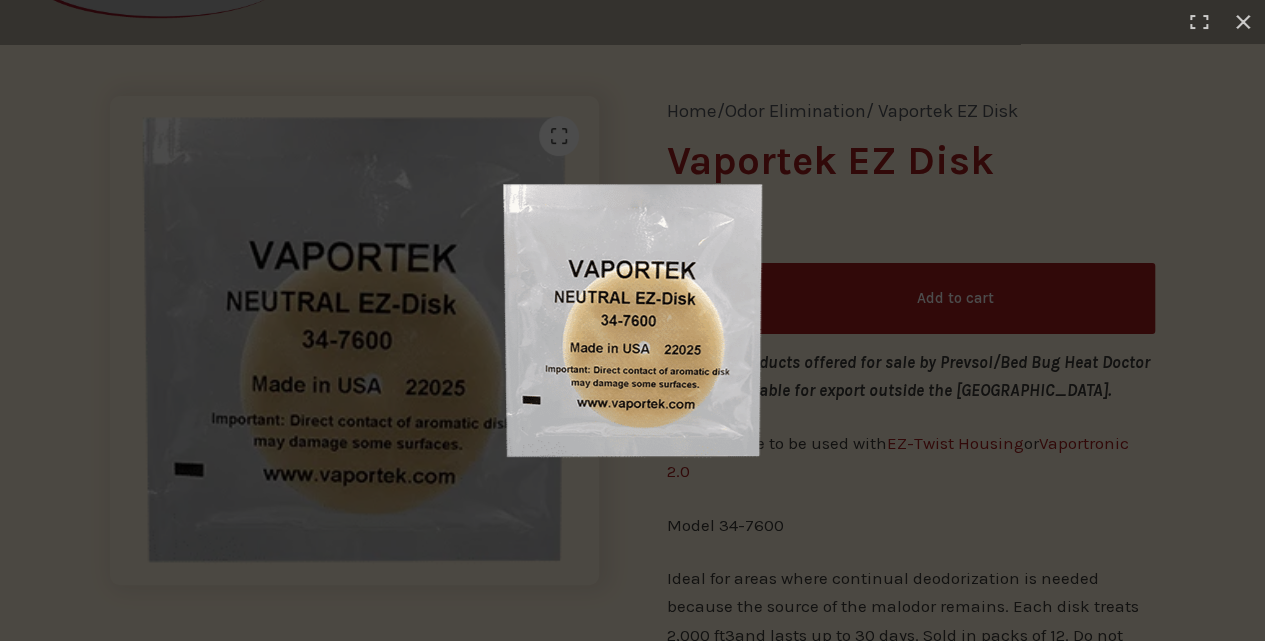 click at bounding box center (633, 321) 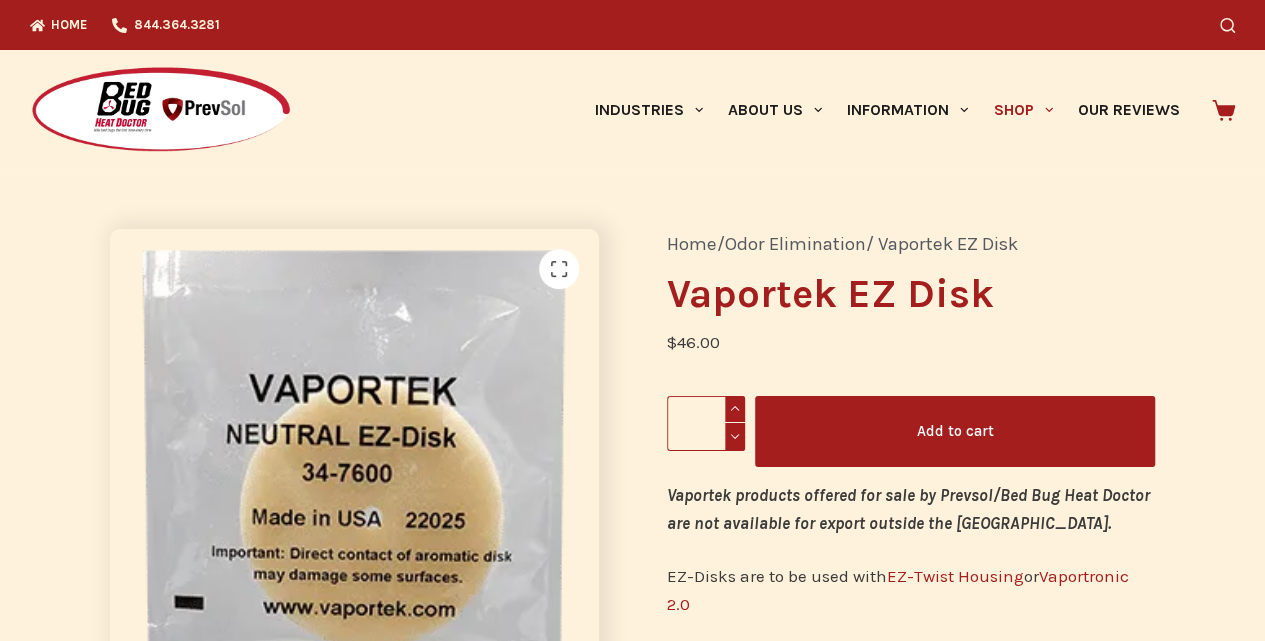 scroll, scrollTop: 0, scrollLeft: 0, axis: both 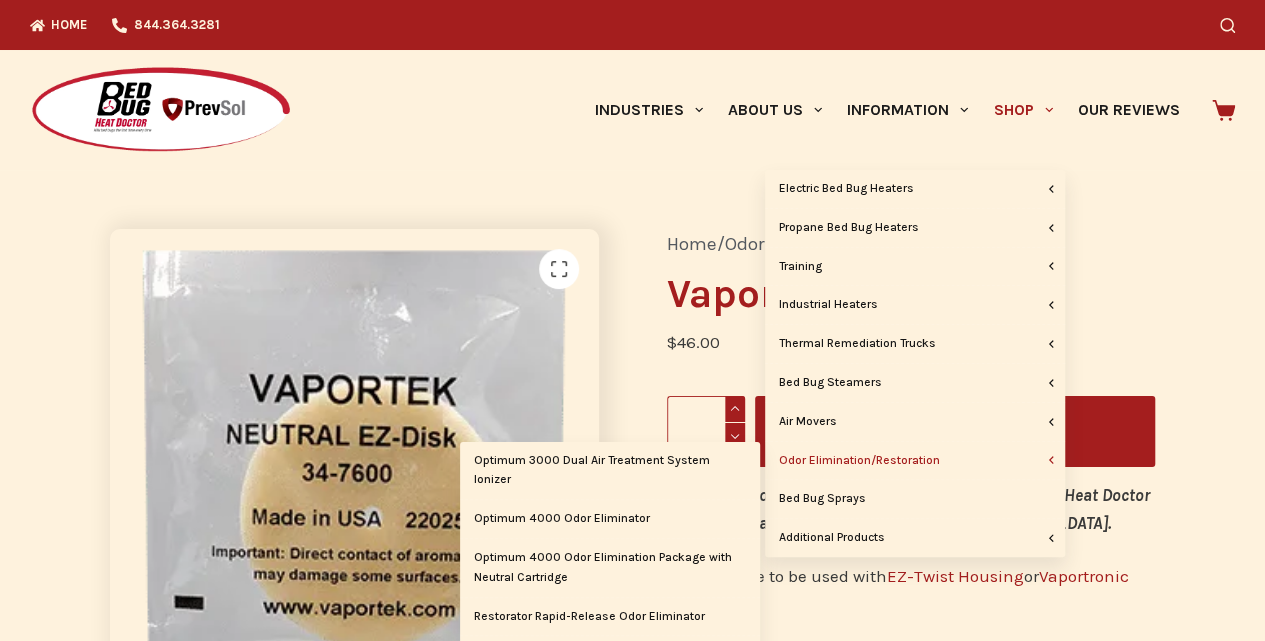 click on "Odor Elimination/Restoration" at bounding box center (915, 461) 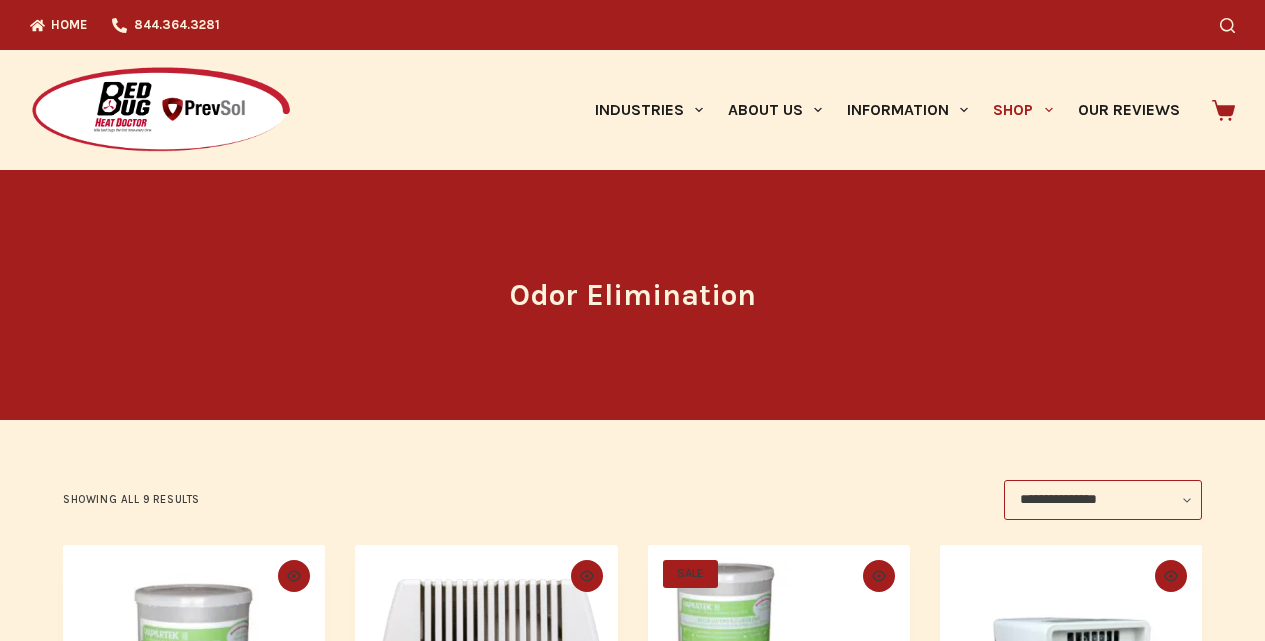 scroll, scrollTop: 0, scrollLeft: 0, axis: both 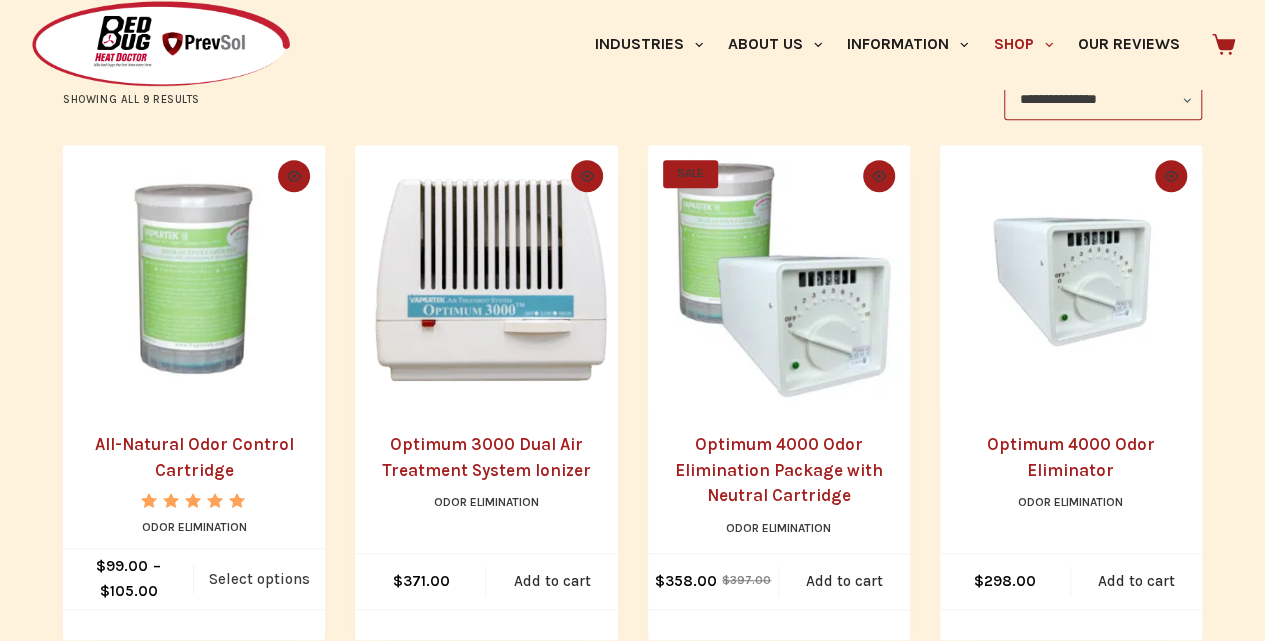 click on "Select options" at bounding box center [259, 578] 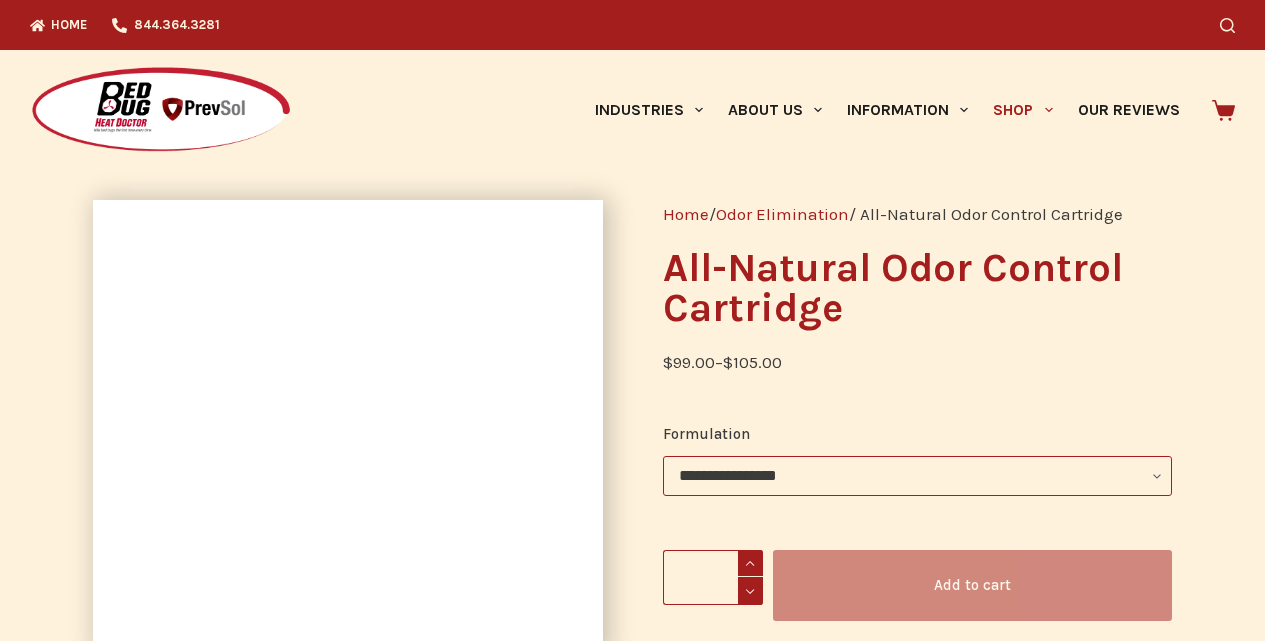 scroll, scrollTop: 0, scrollLeft: 0, axis: both 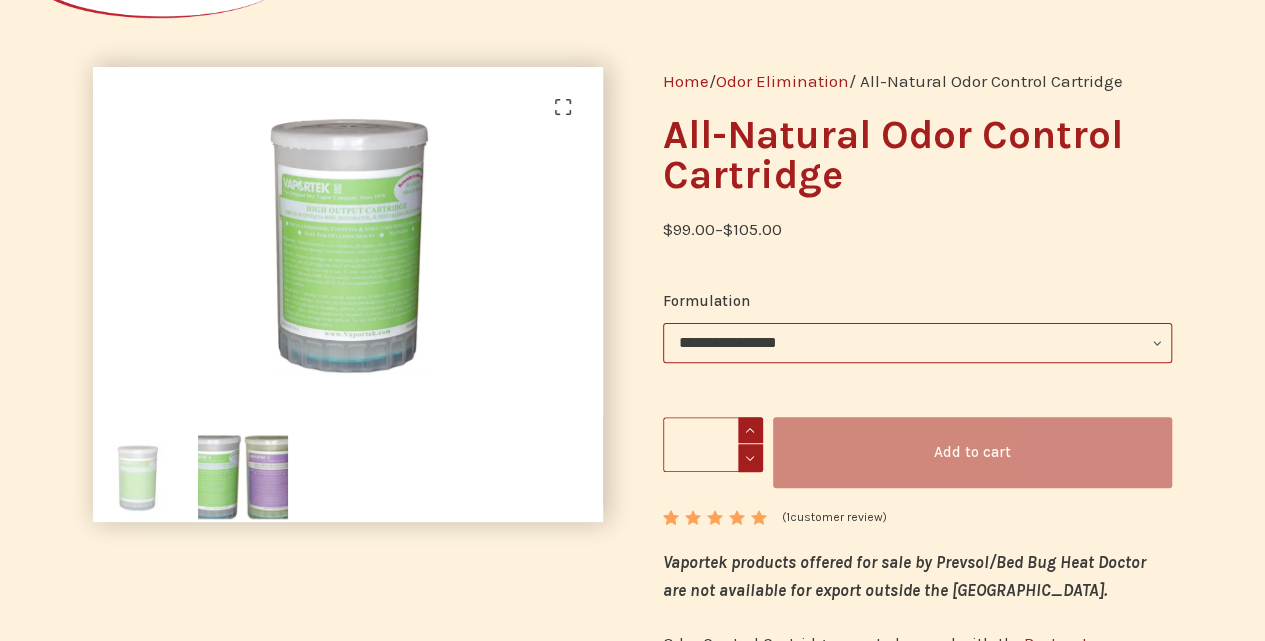 click on "**********" 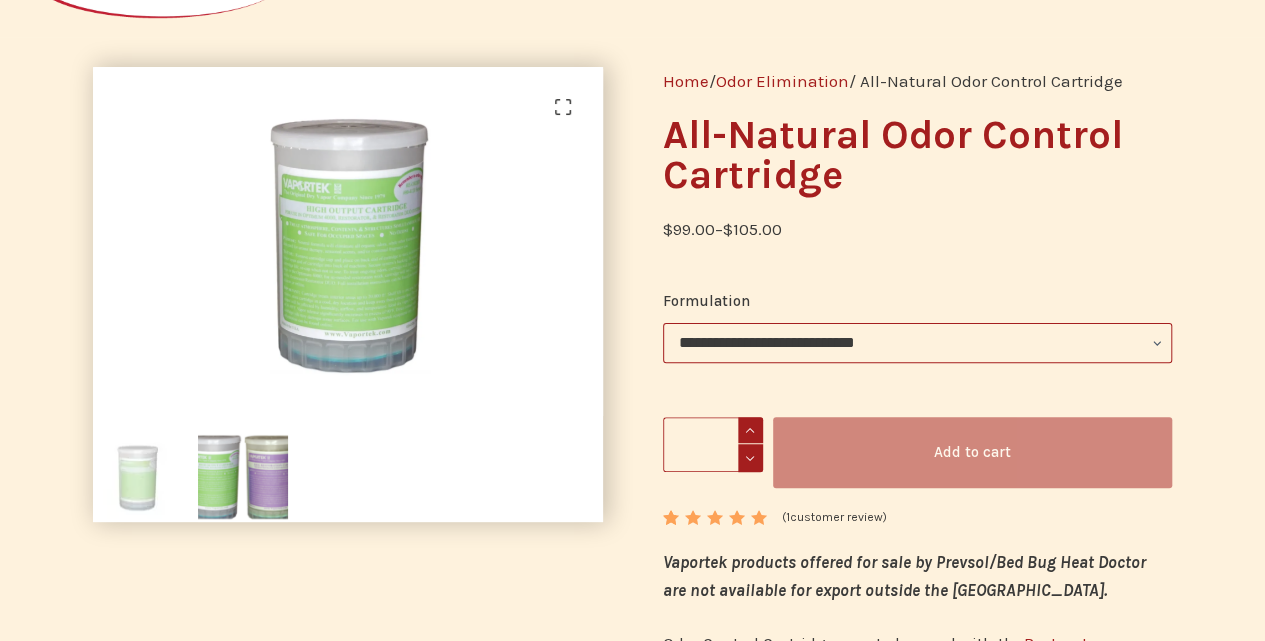 click on "**********" 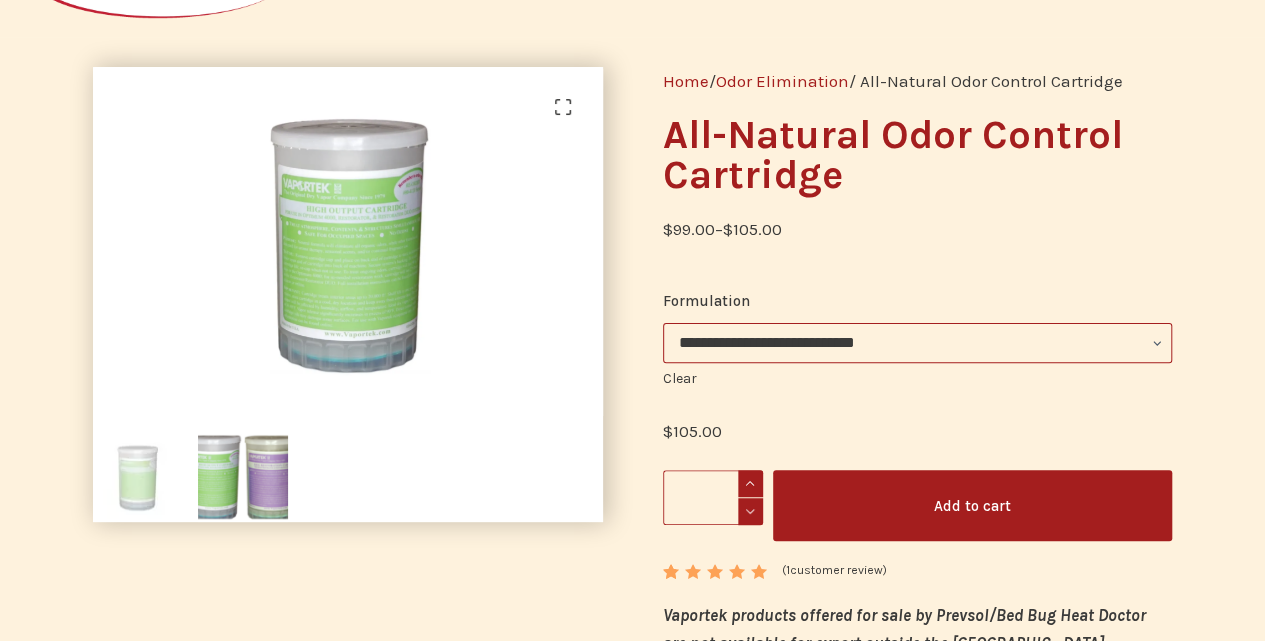 click on "**********" 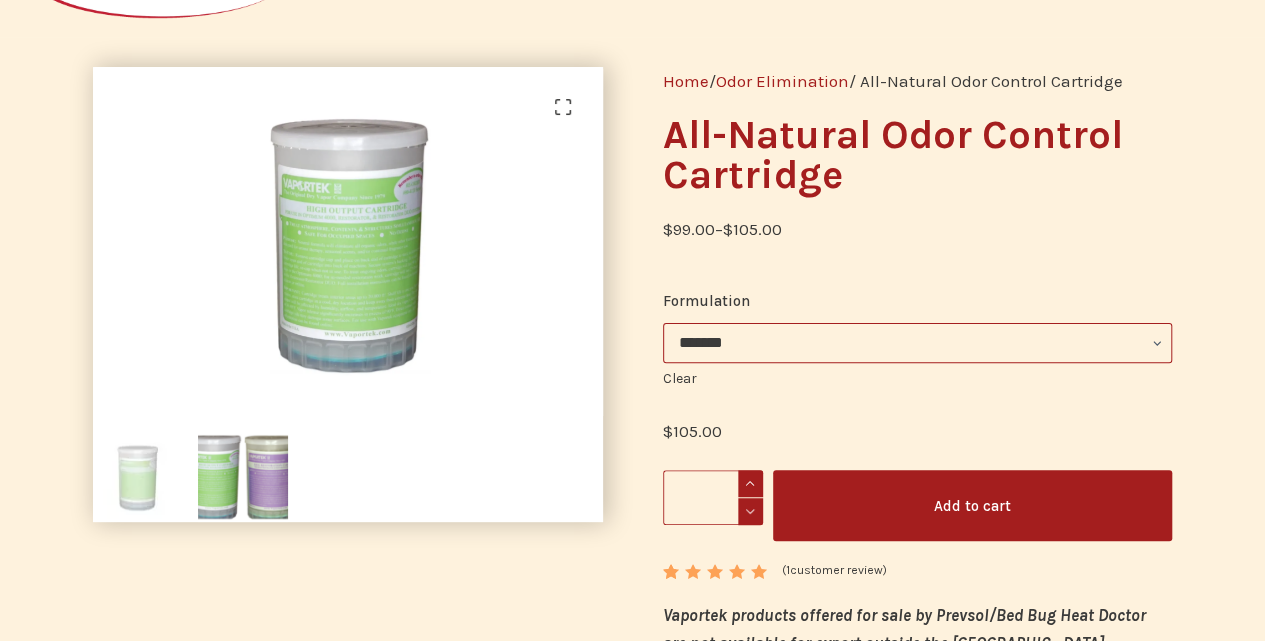 click on "**********" 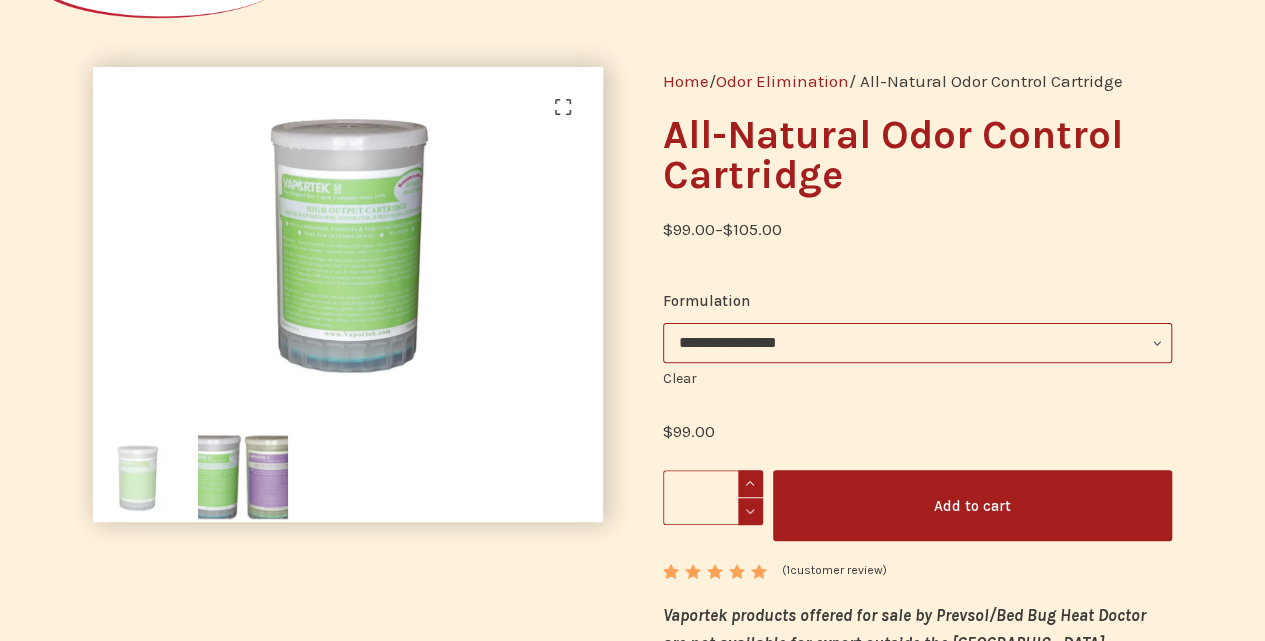 click on "**********" 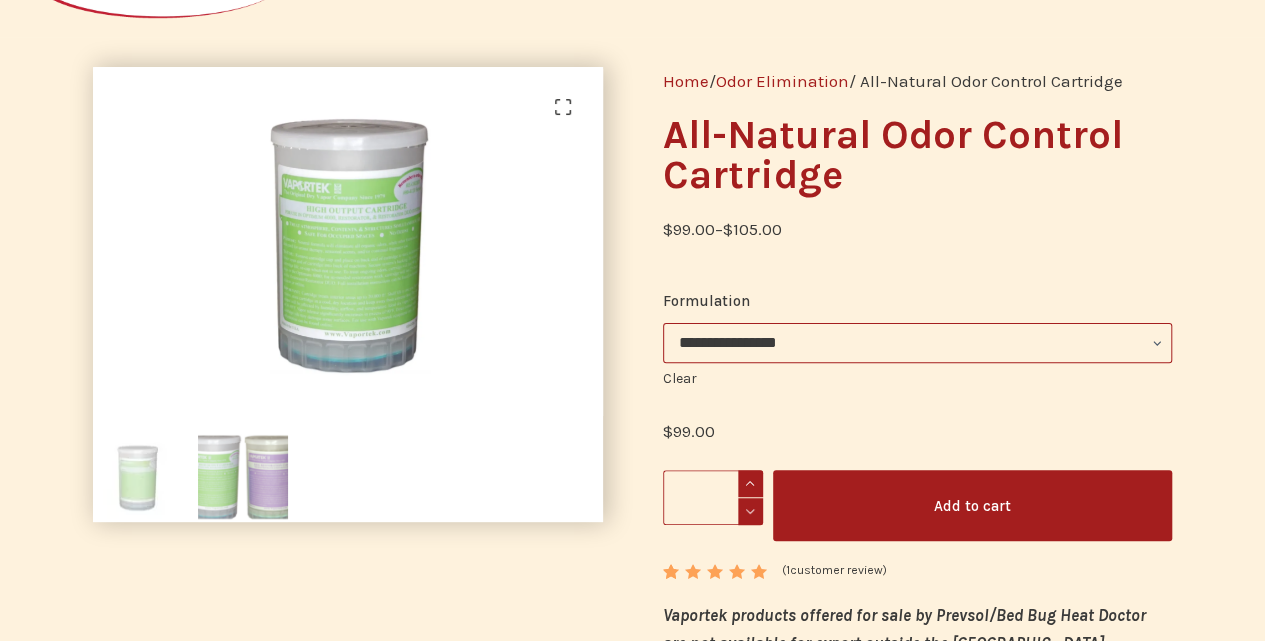 click at bounding box center (243, 477) 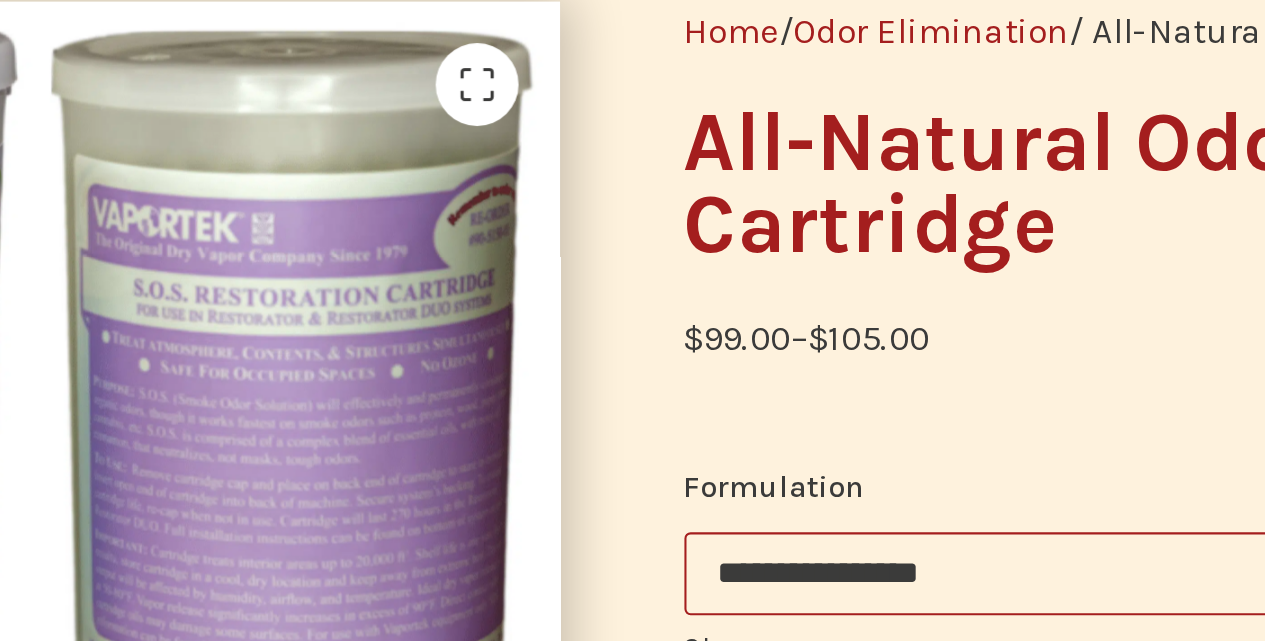 scroll, scrollTop: 124, scrollLeft: 0, axis: vertical 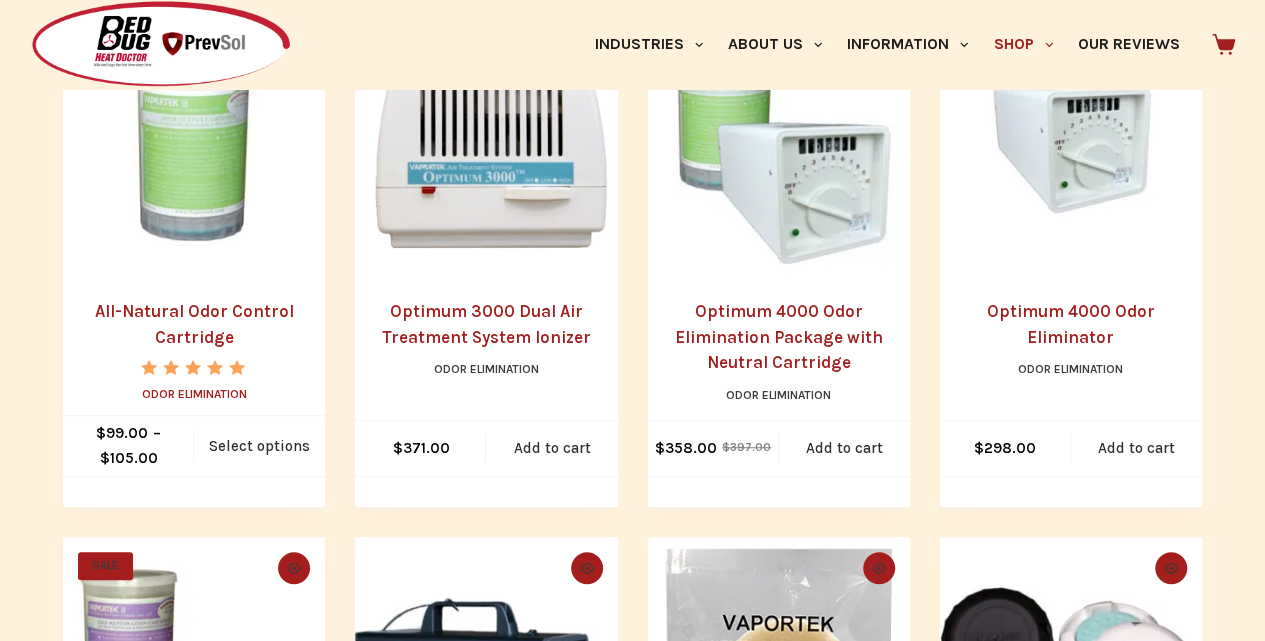 click on "Odor Elimination" at bounding box center [194, 394] 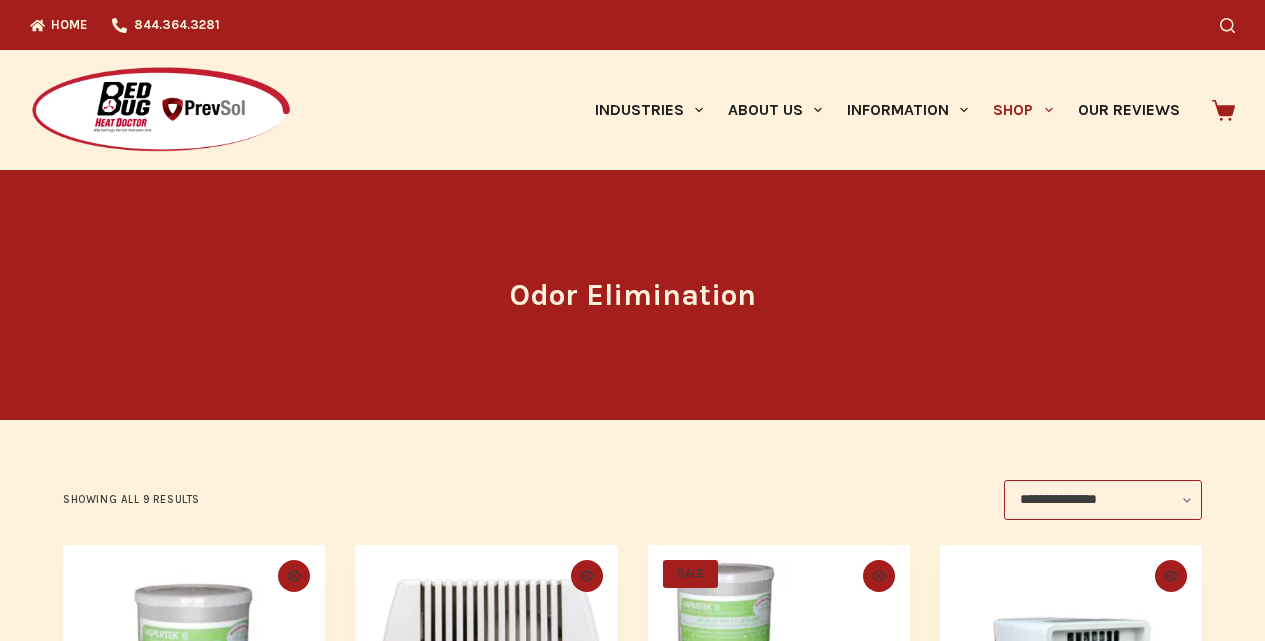 scroll, scrollTop: 0, scrollLeft: 0, axis: both 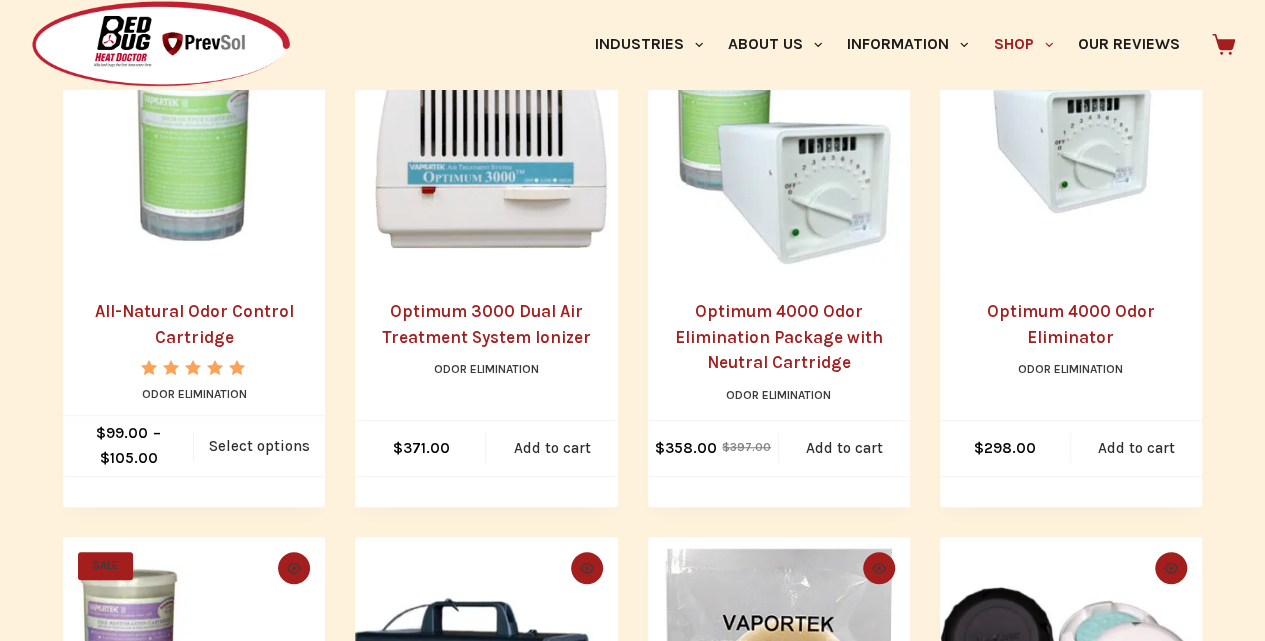 click at bounding box center [194, 143] 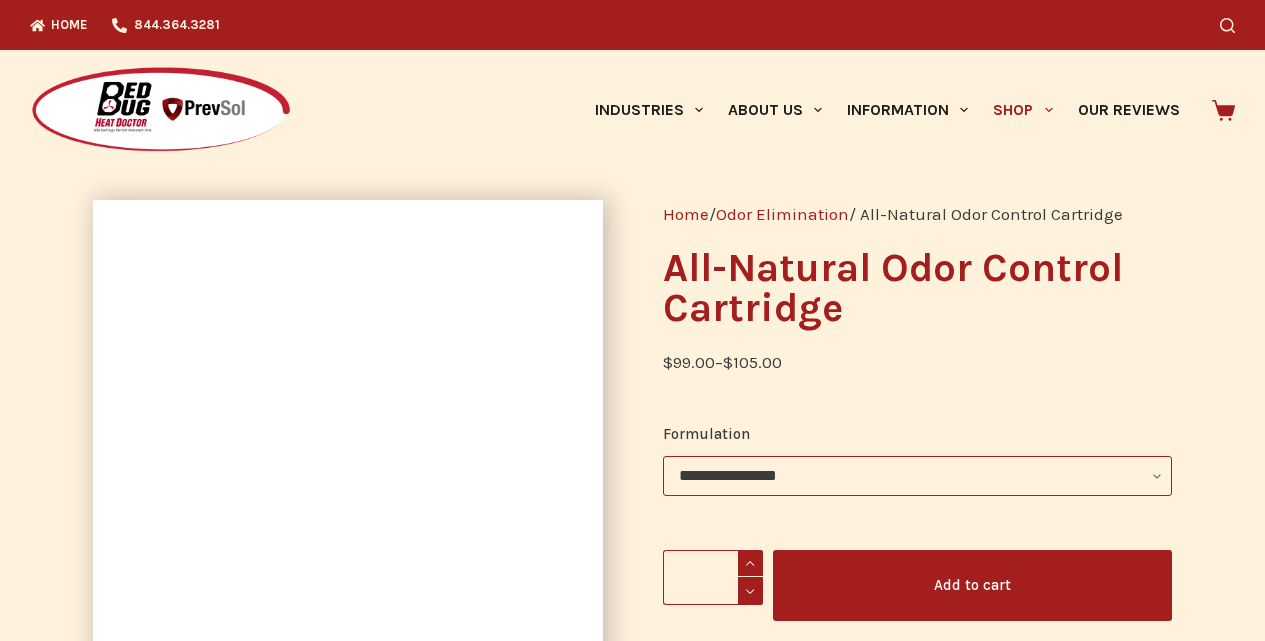 scroll, scrollTop: 0, scrollLeft: 0, axis: both 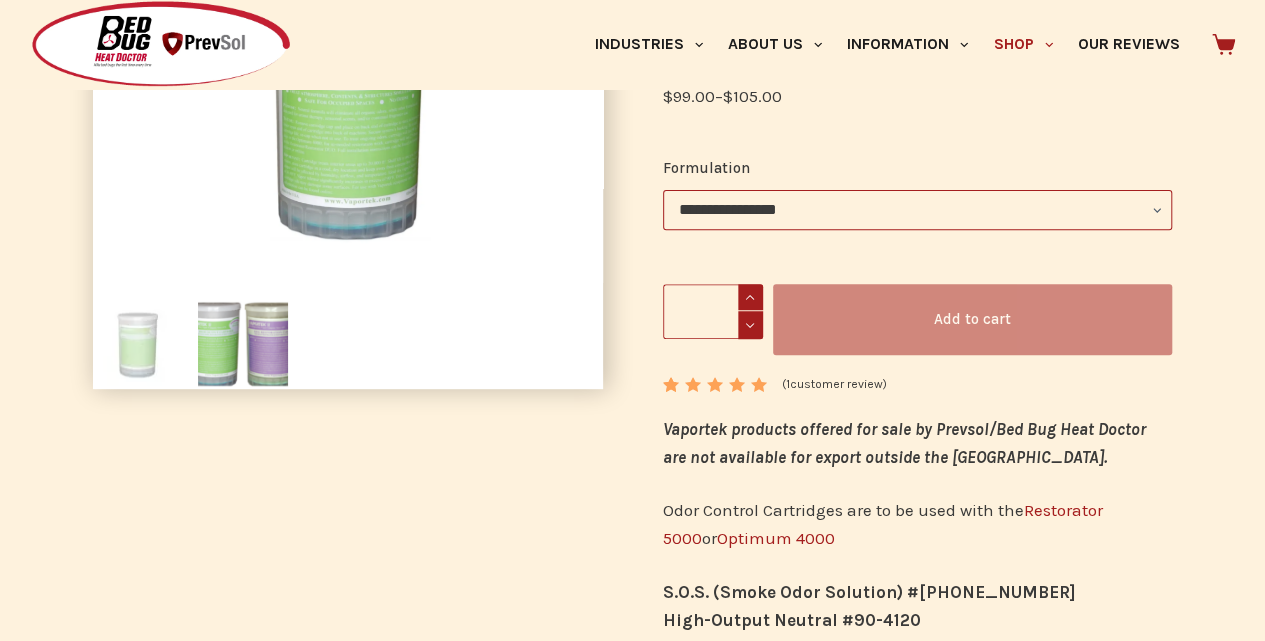 click on "**********" 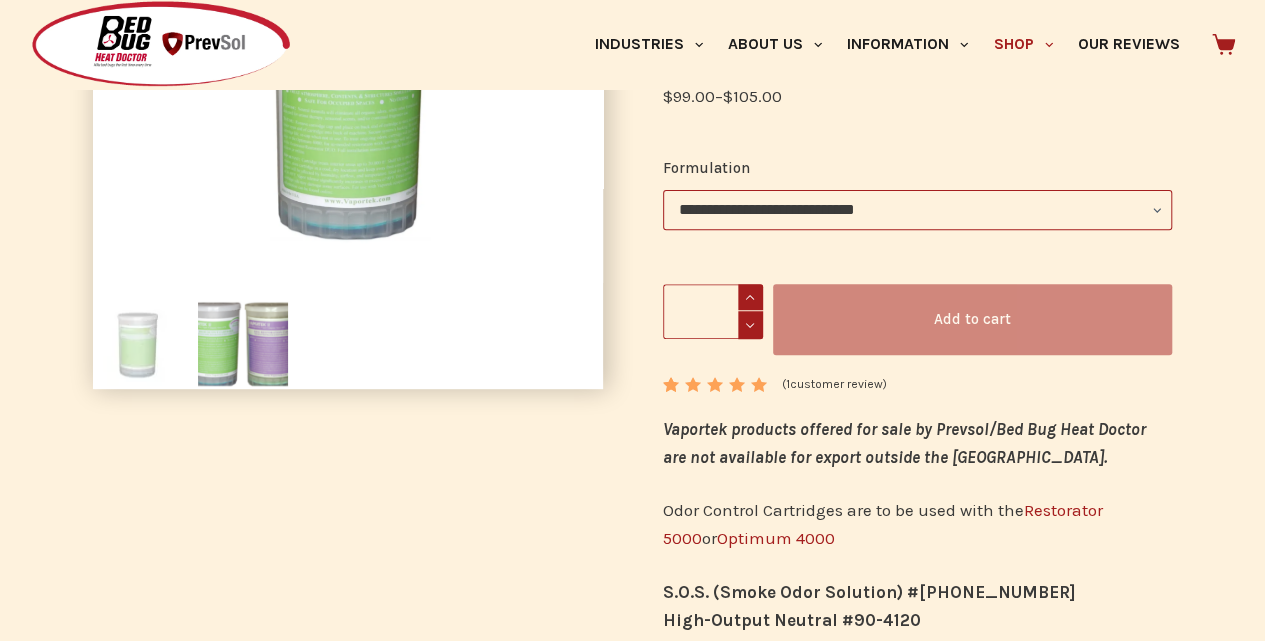 click on "**********" 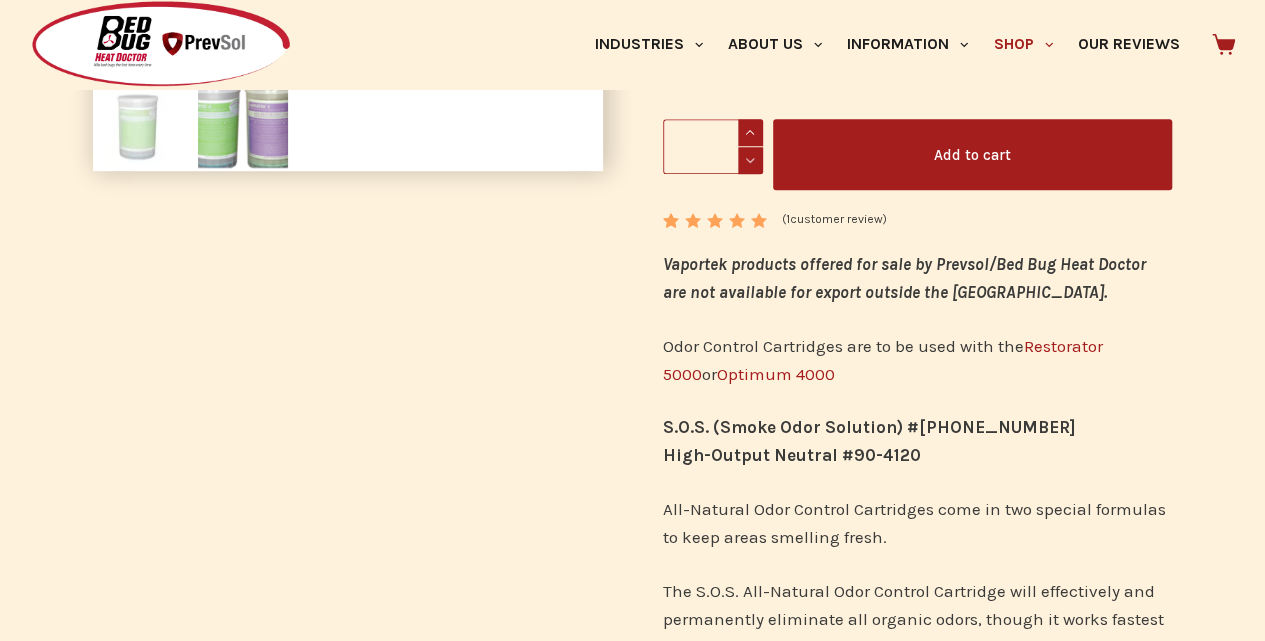 scroll, scrollTop: 533, scrollLeft: 0, axis: vertical 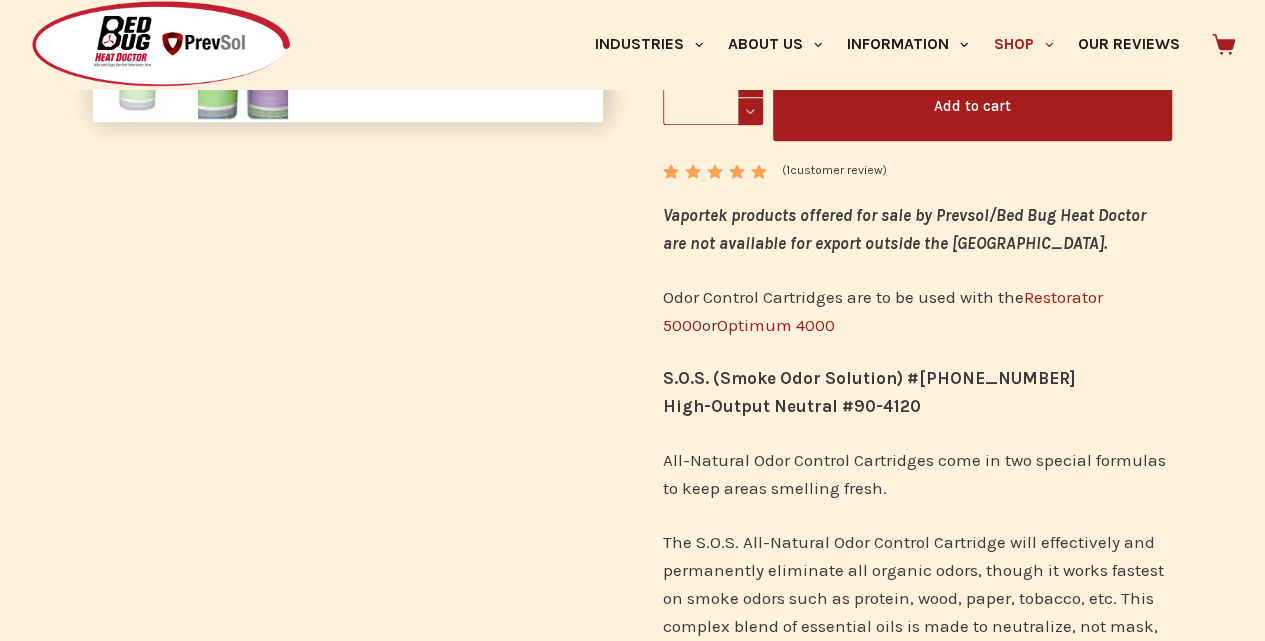 click on "Add to cart" 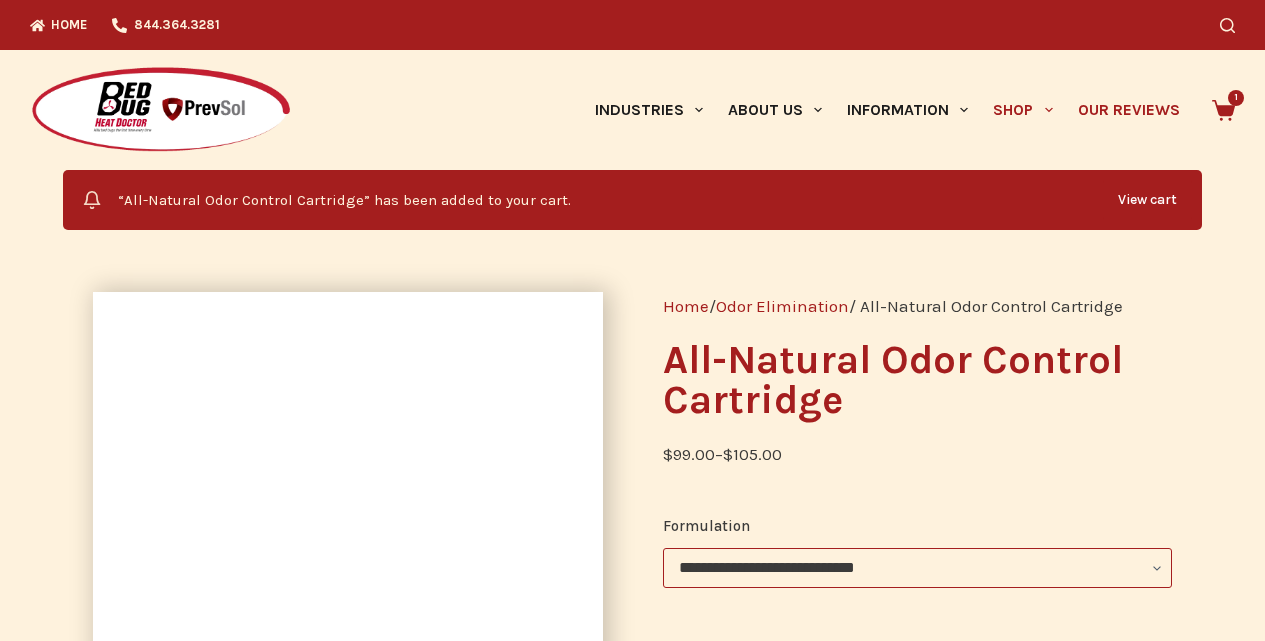 scroll, scrollTop: 0, scrollLeft: 0, axis: both 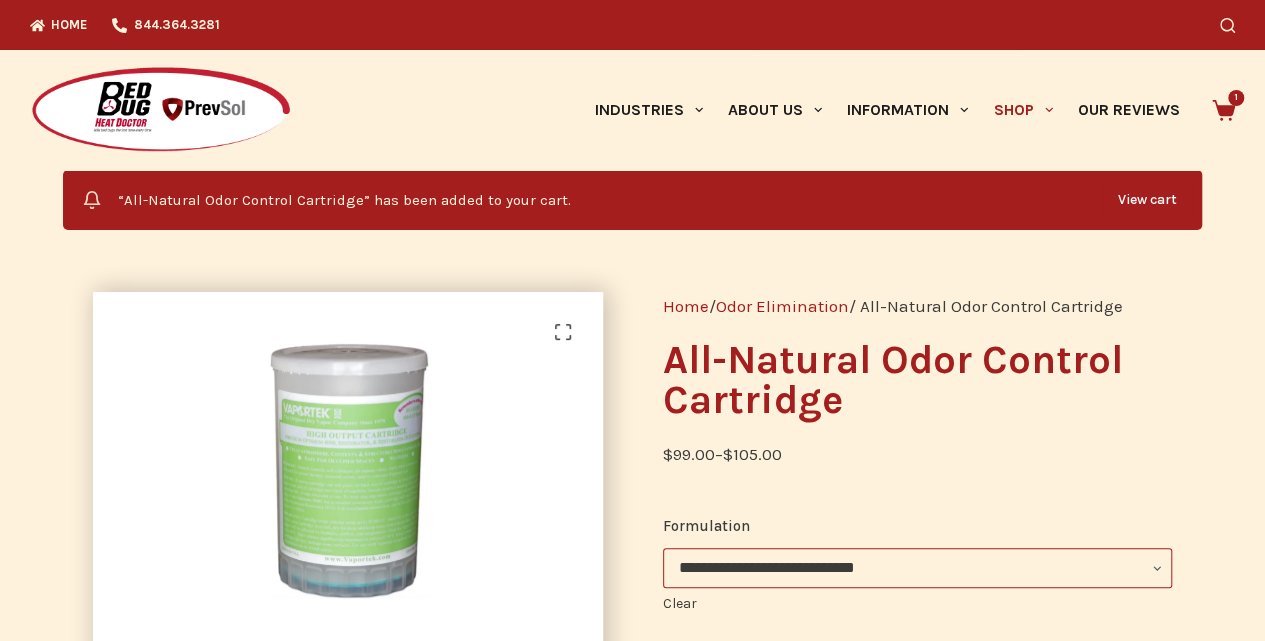 click 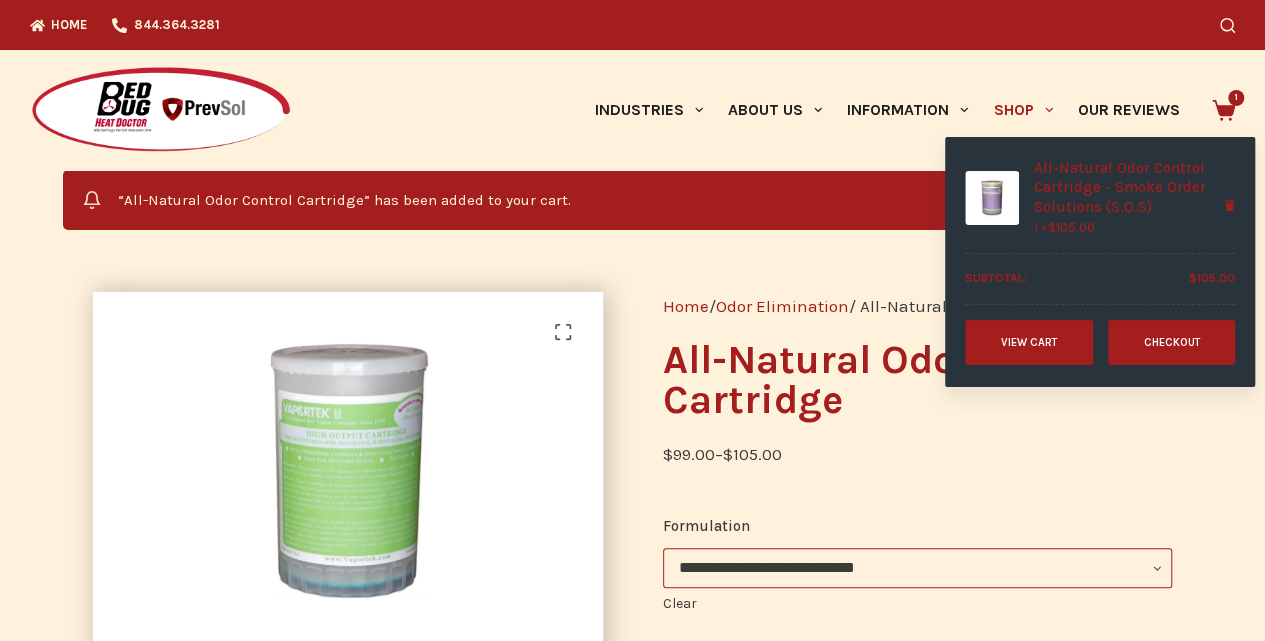 click on "Checkout" at bounding box center [1172, 342] 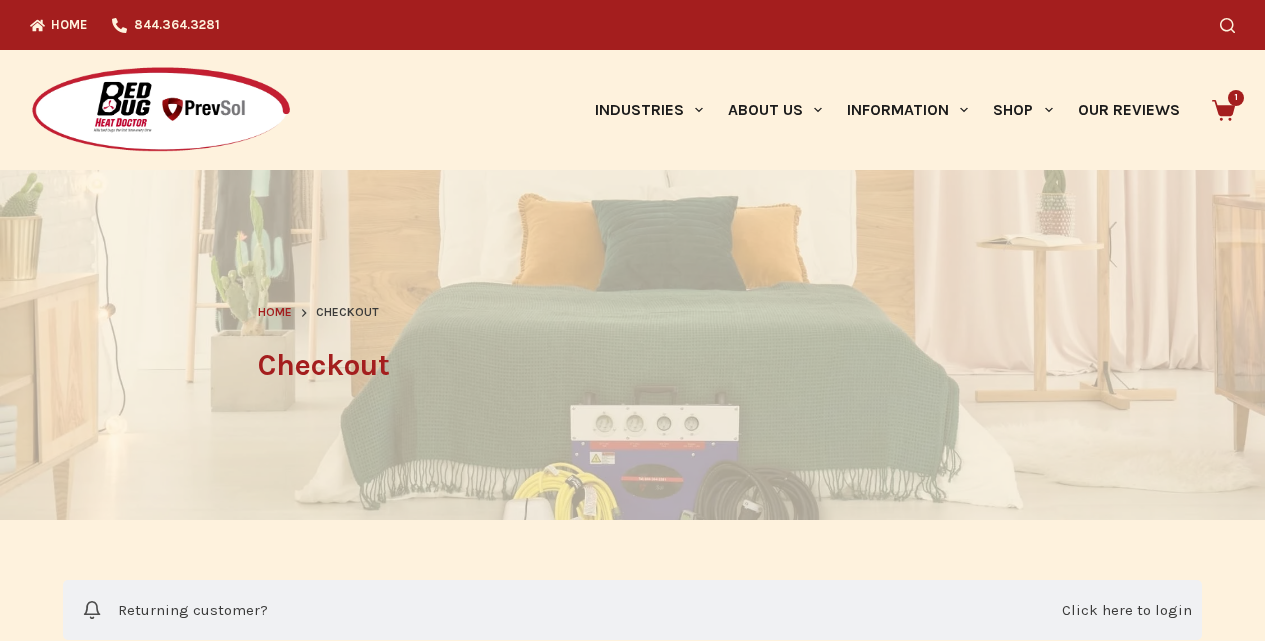 select on "**" 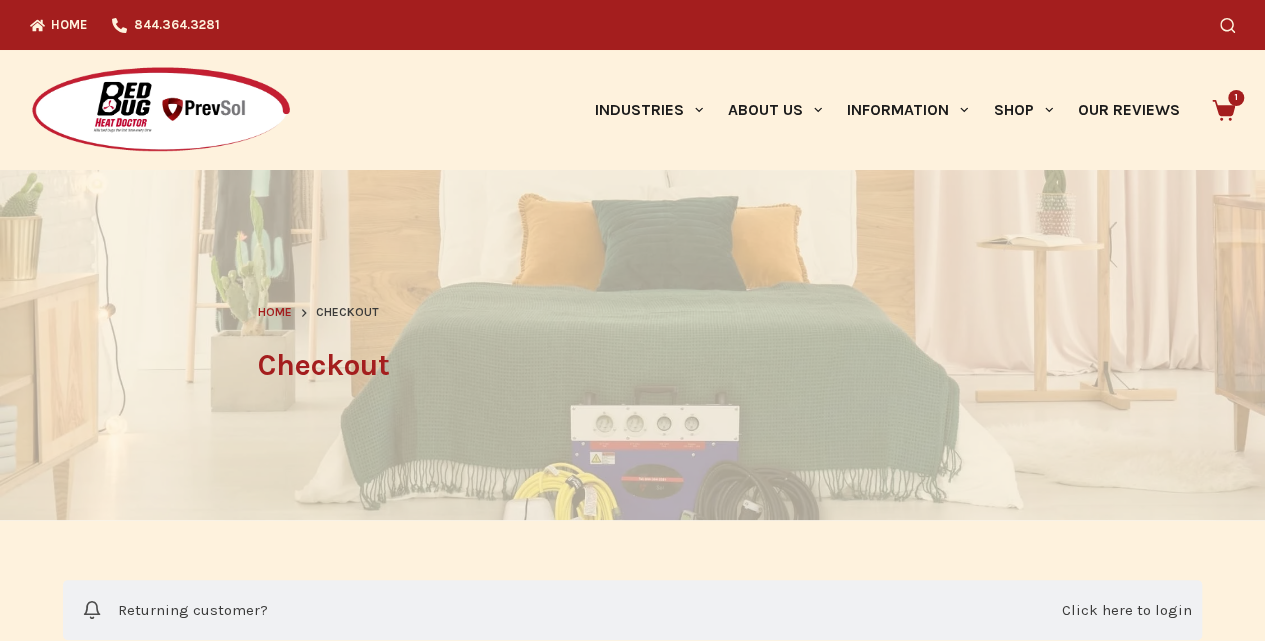 scroll, scrollTop: 0, scrollLeft: 0, axis: both 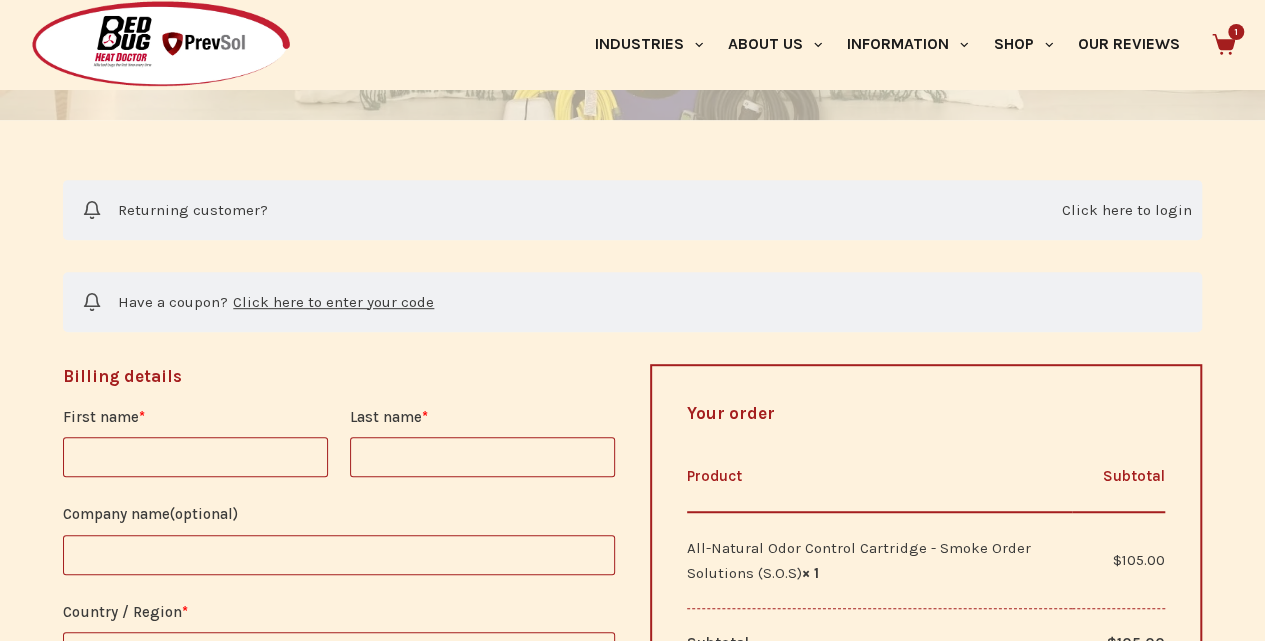 click on "First name  *" at bounding box center [195, 457] 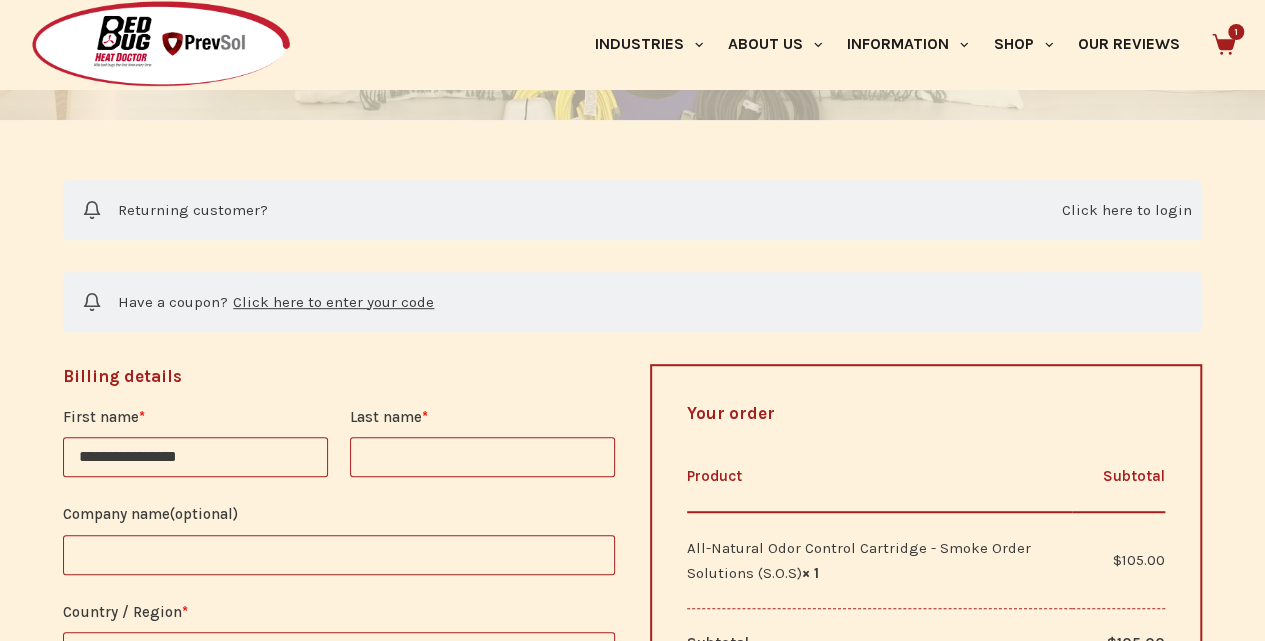 type on "********" 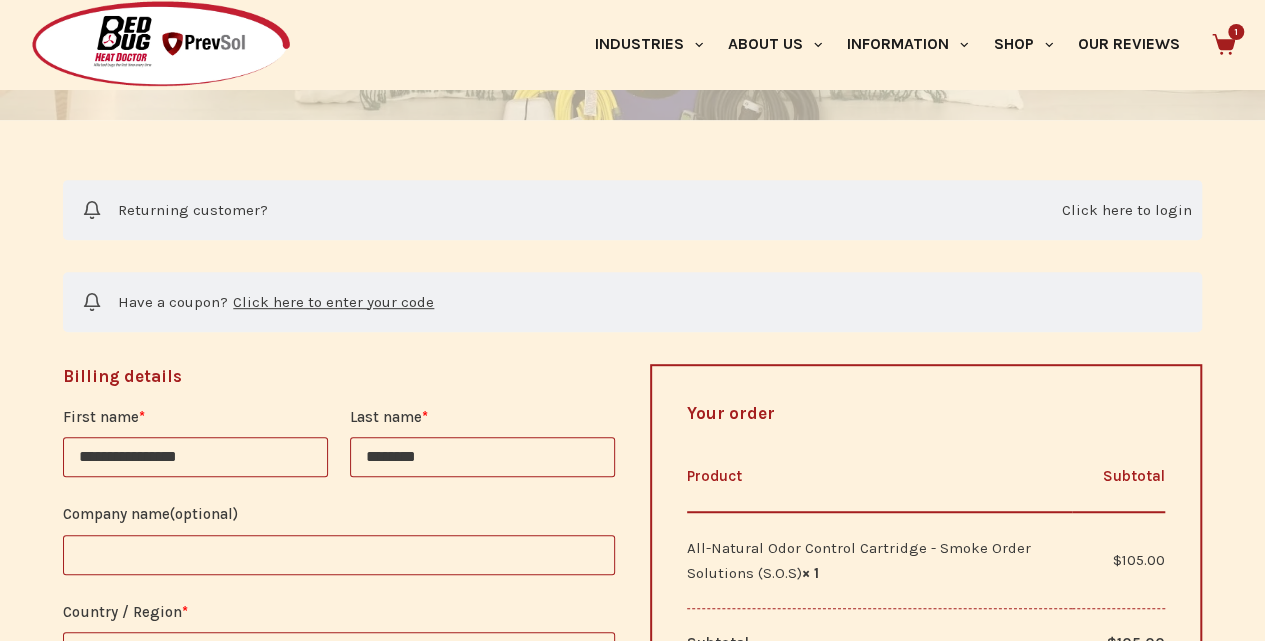 type on "**********" 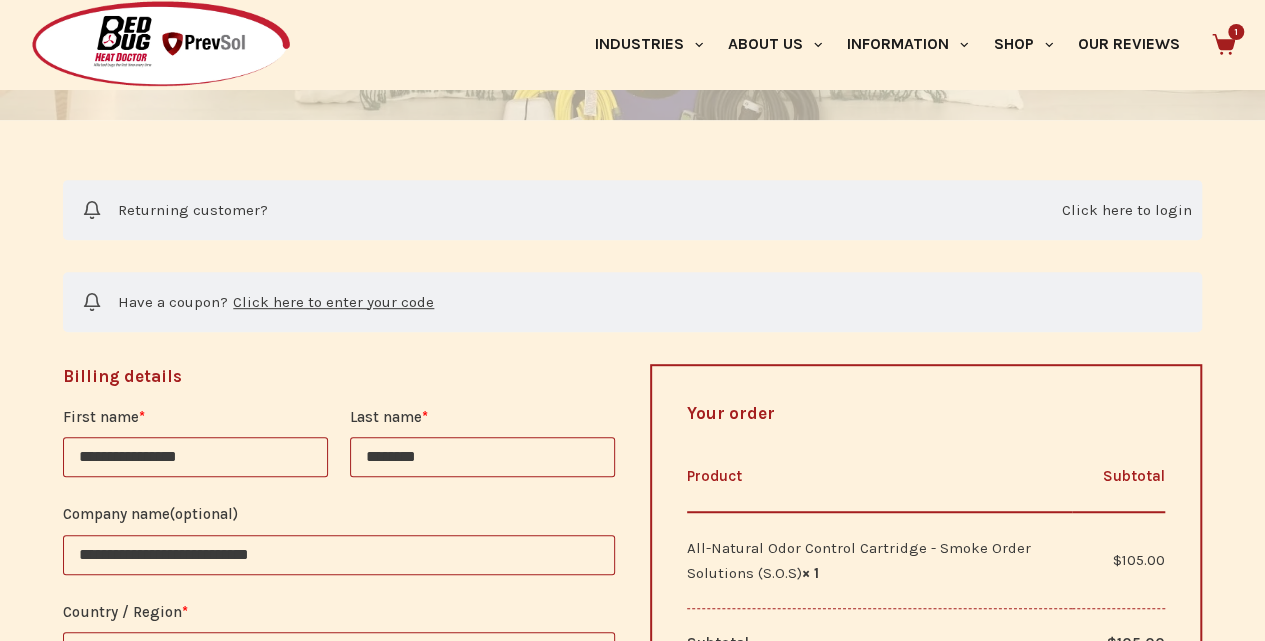 type on "**********" 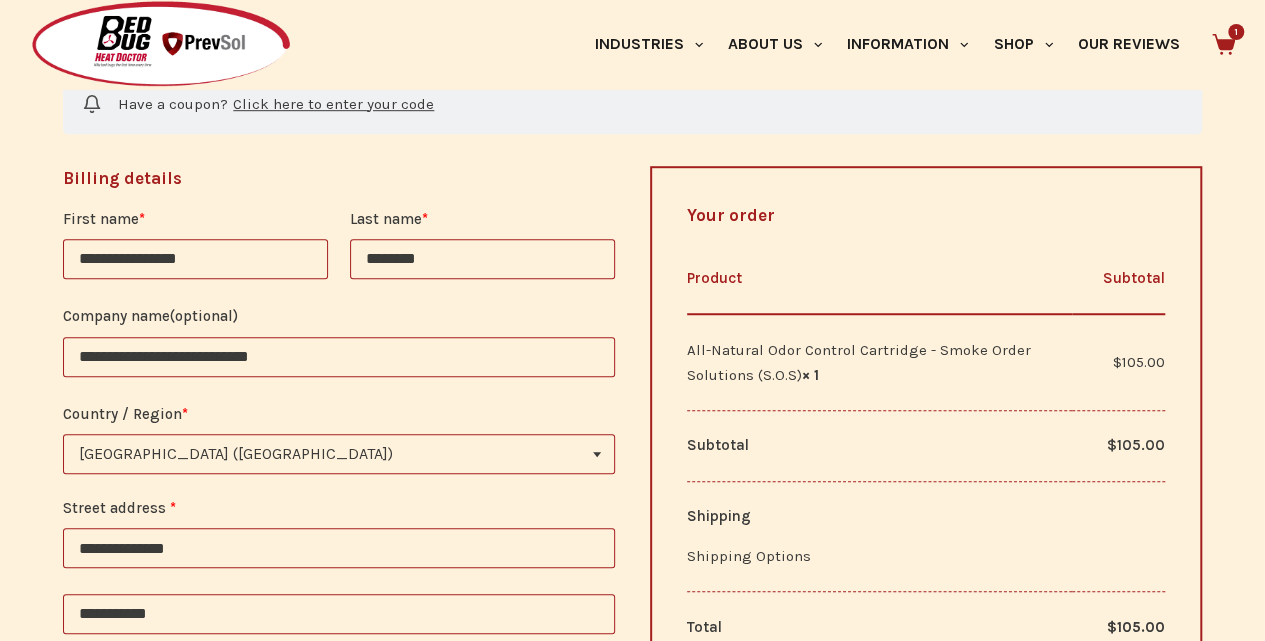 scroll, scrollTop: 553, scrollLeft: 0, axis: vertical 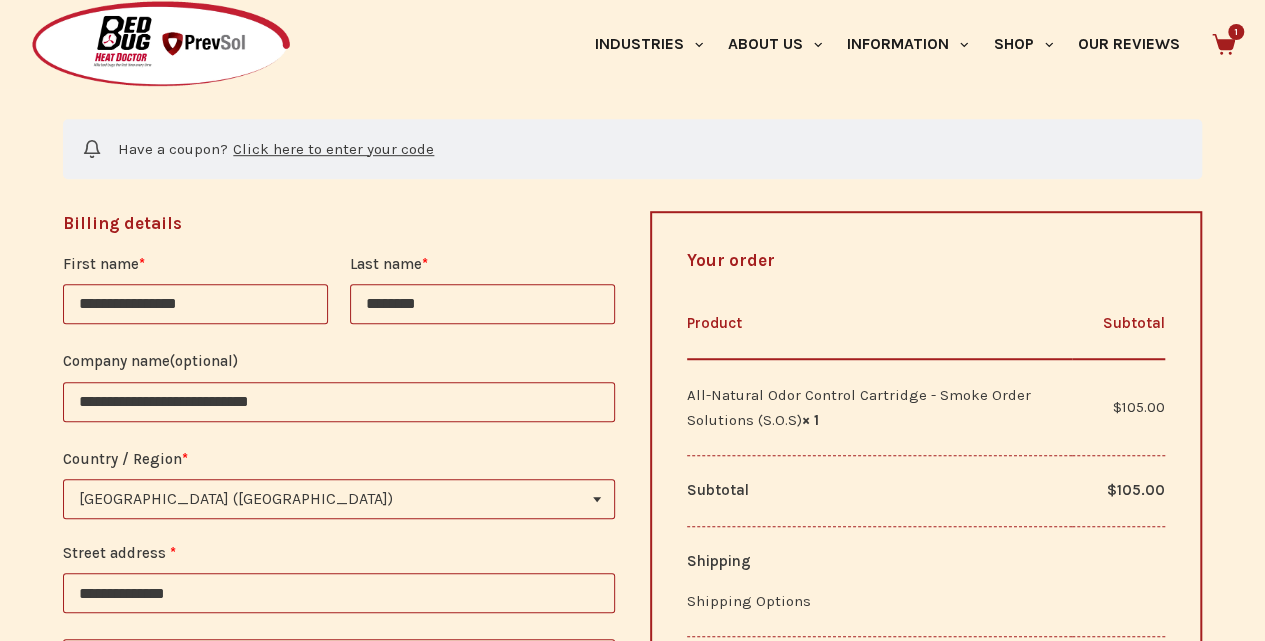 click on "**********" at bounding box center [195, 304] 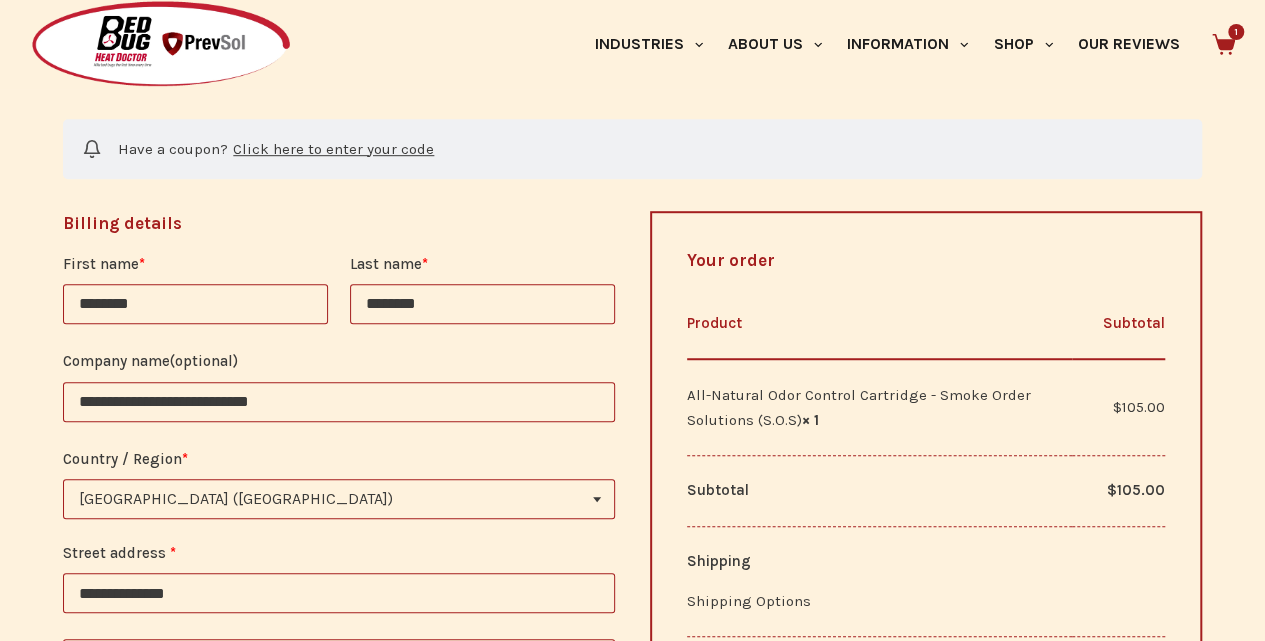 type on "*******" 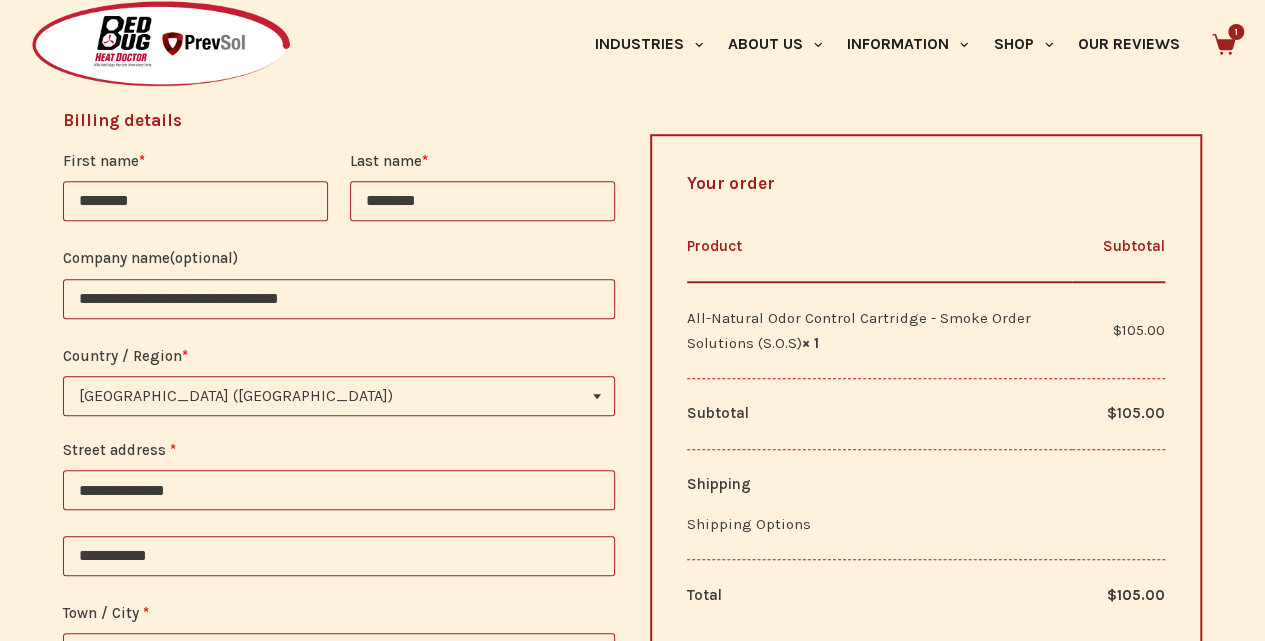 scroll, scrollTop: 686, scrollLeft: 0, axis: vertical 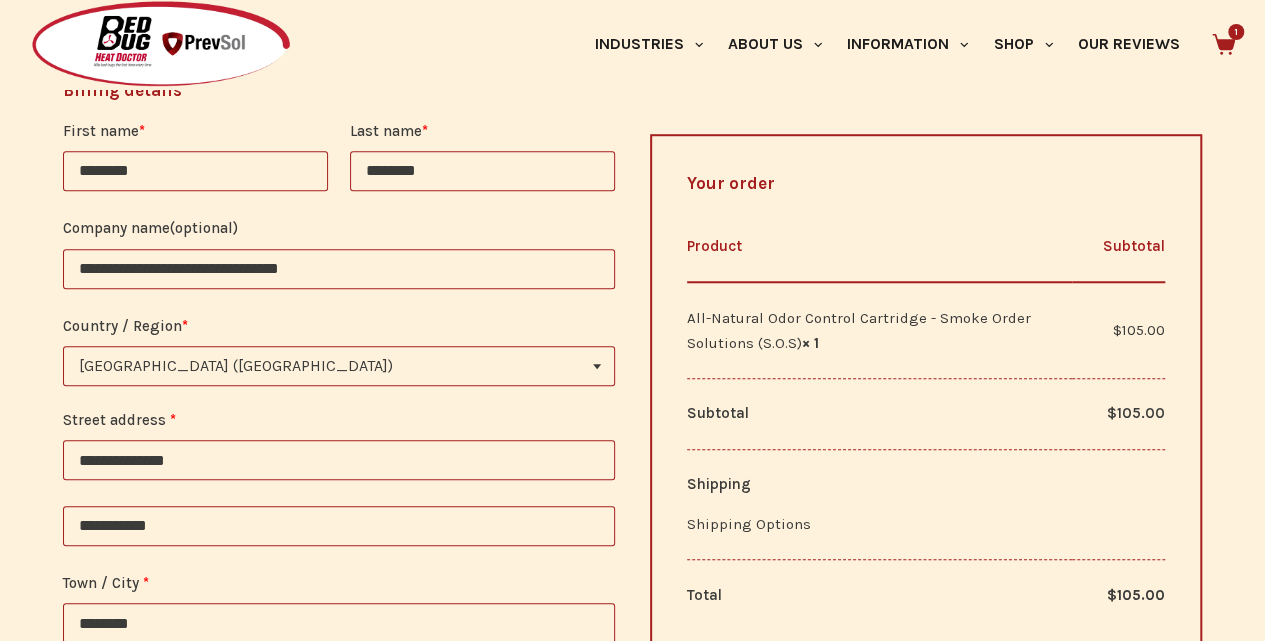 type on "**********" 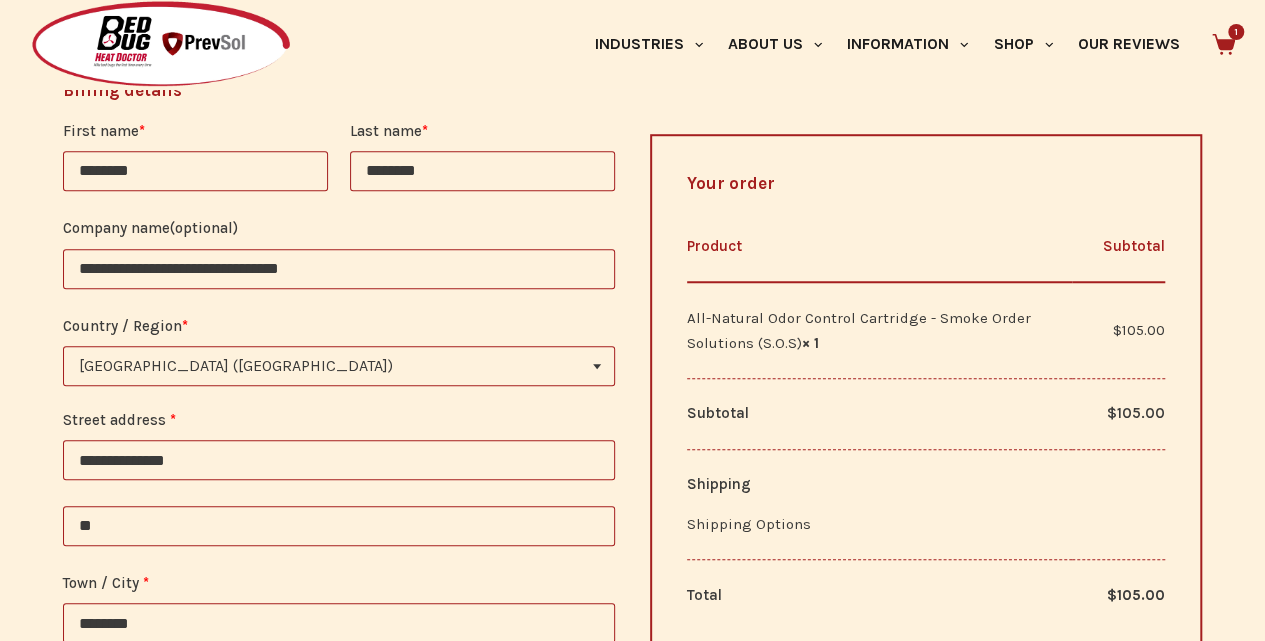 type on "*" 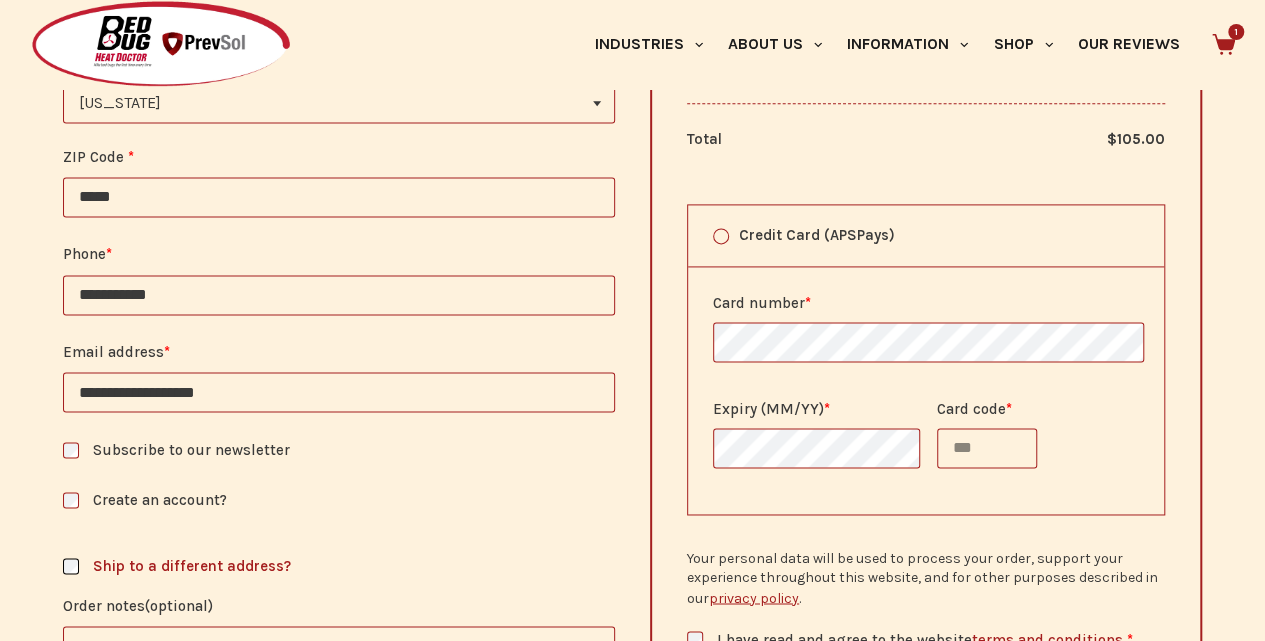 scroll, scrollTop: 1353, scrollLeft: 0, axis: vertical 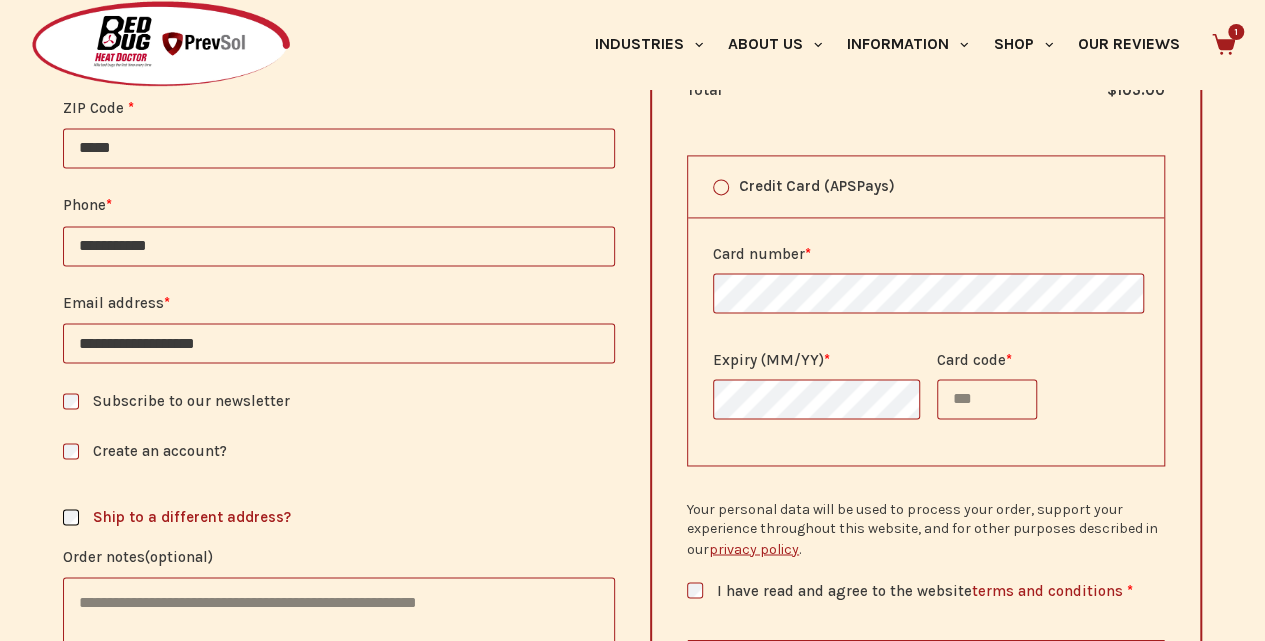 type 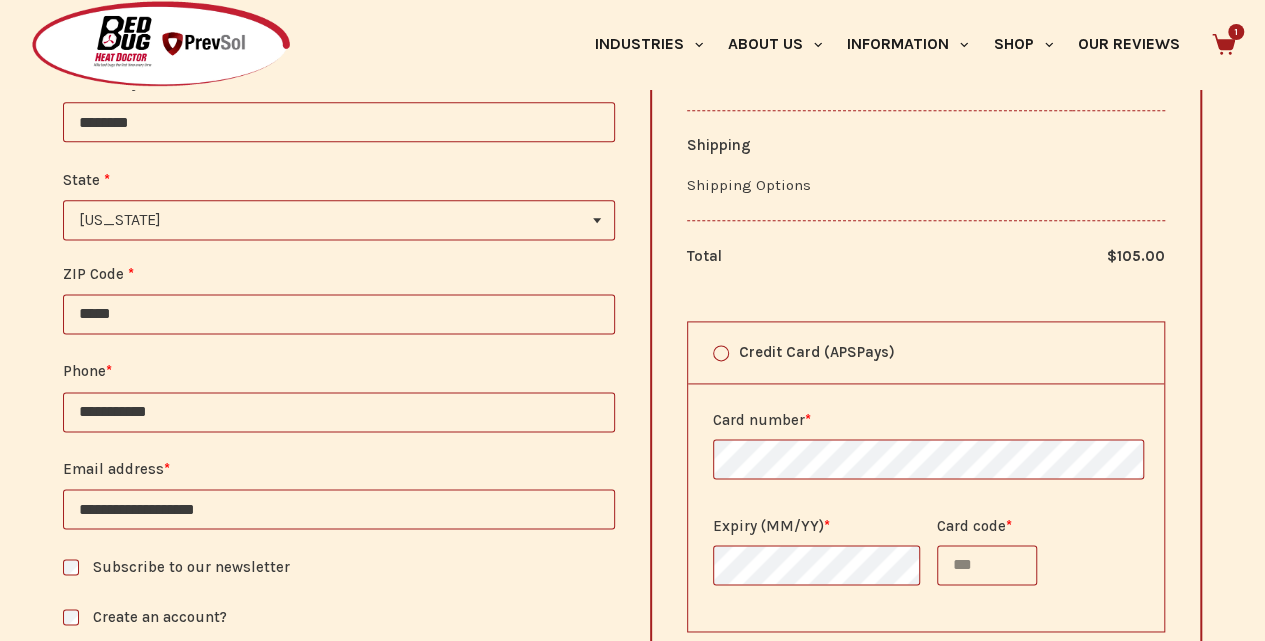 scroll, scrollTop: 1220, scrollLeft: 0, axis: vertical 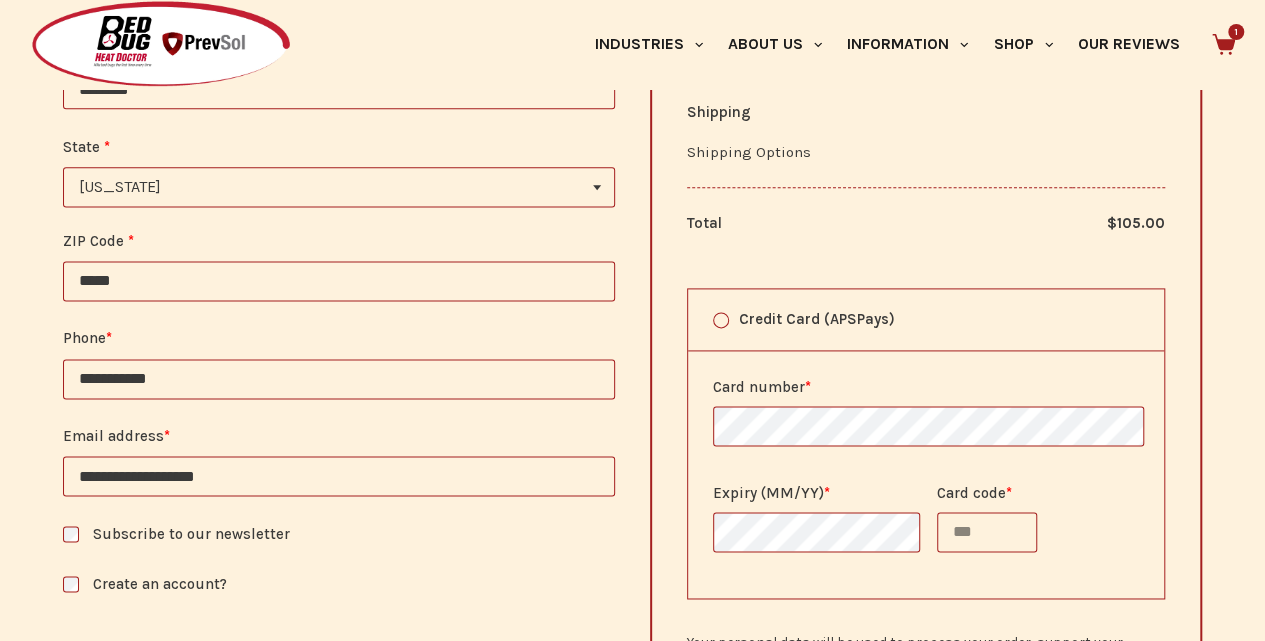 type on "***" 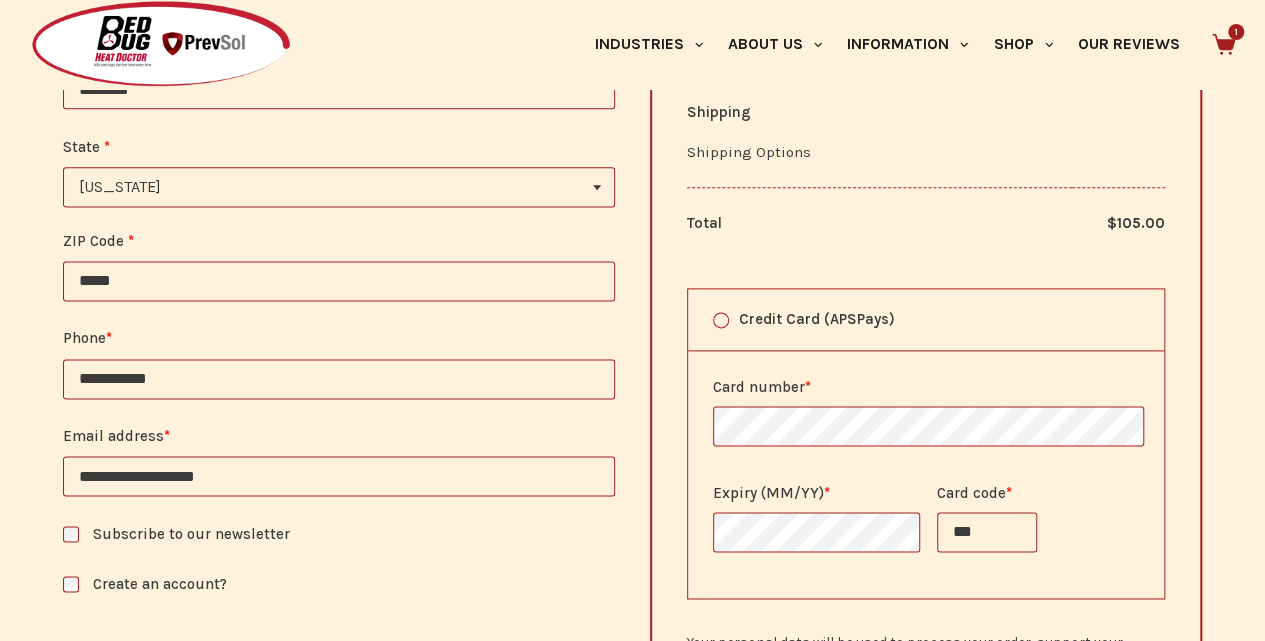 scroll, scrollTop: 1486, scrollLeft: 0, axis: vertical 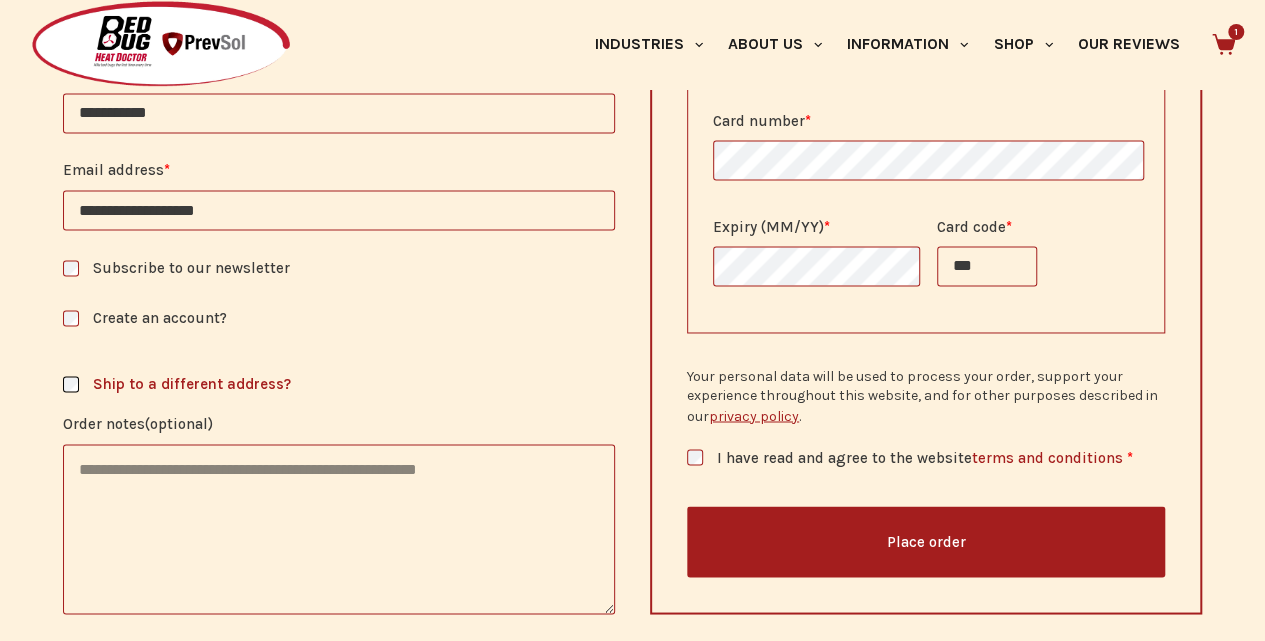 click on "Place order" at bounding box center [926, 541] 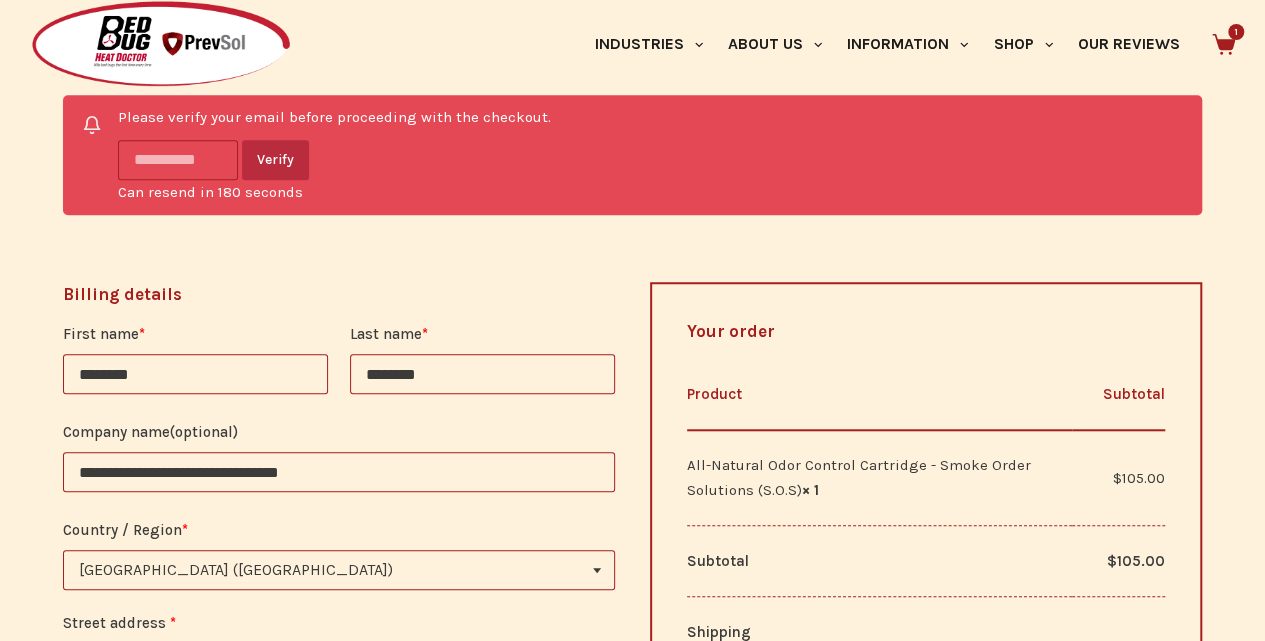 scroll, scrollTop: 664, scrollLeft: 0, axis: vertical 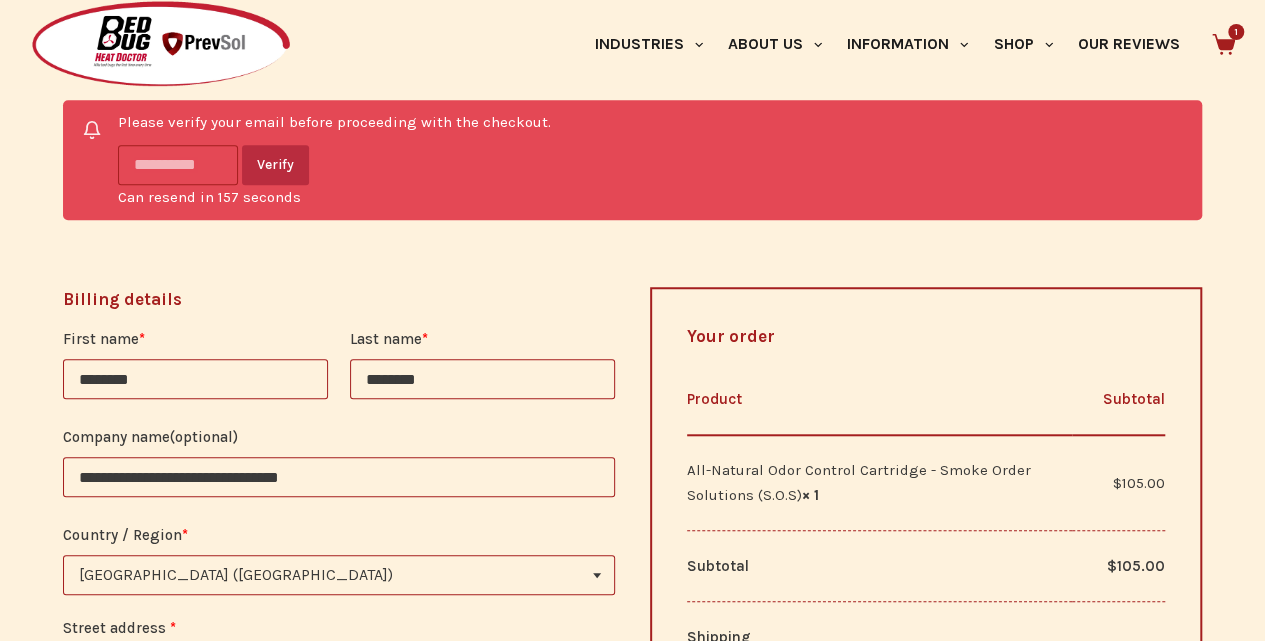 click at bounding box center [178, 165] 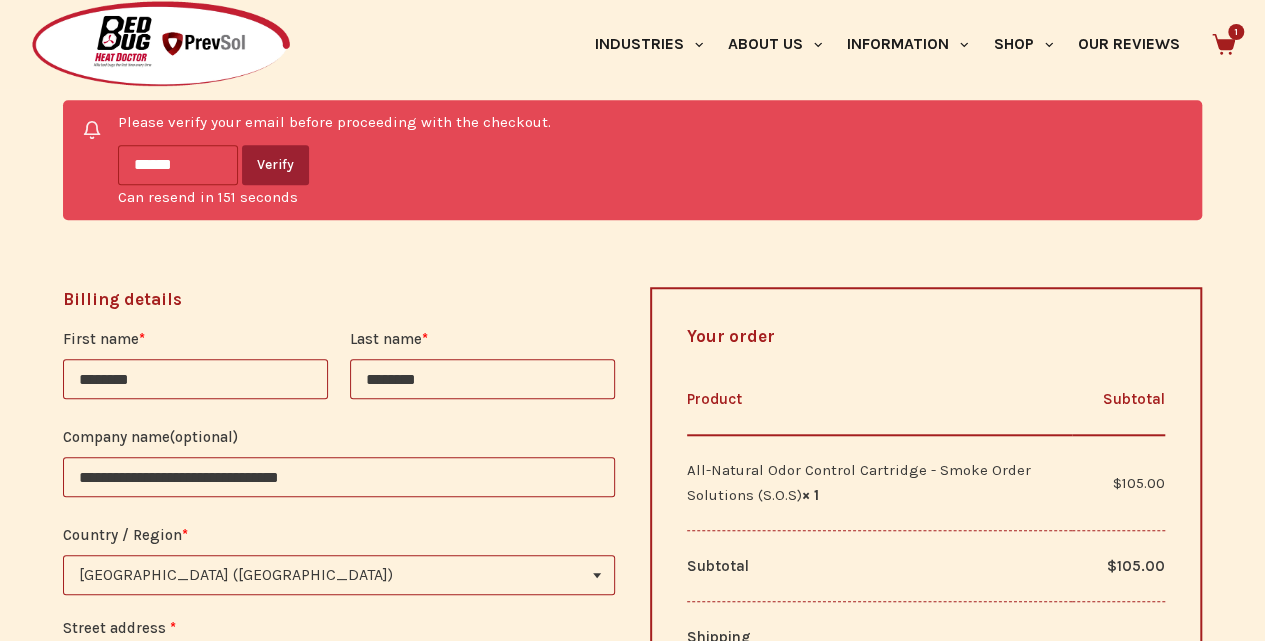 type on "******" 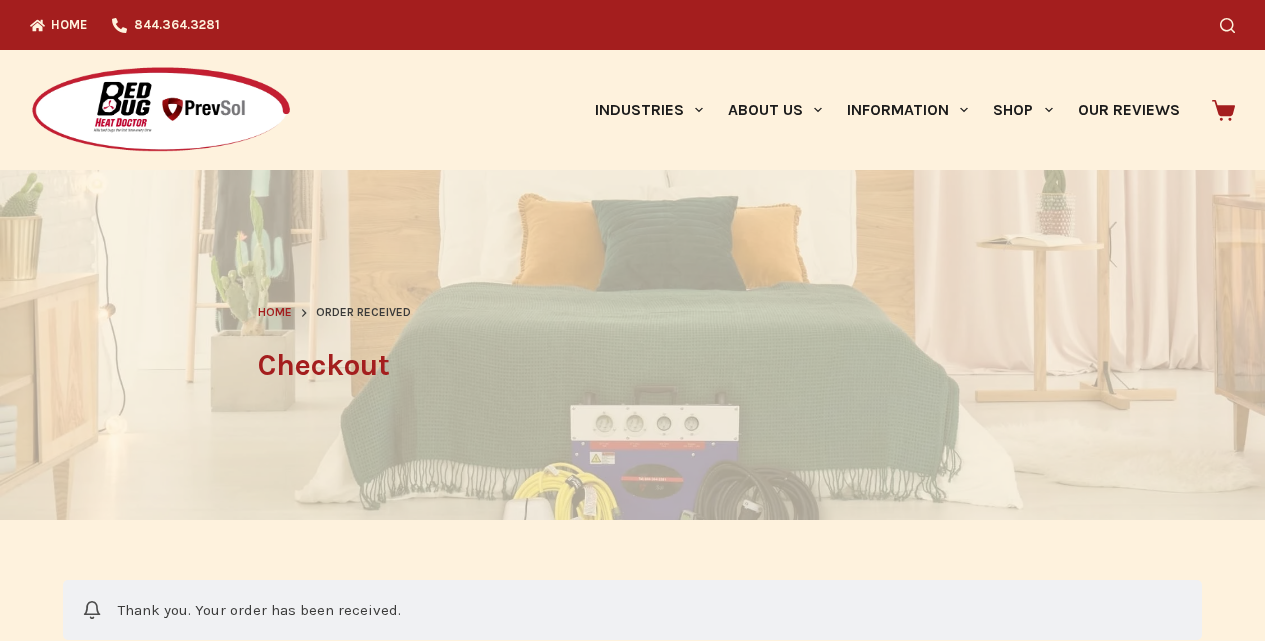 scroll, scrollTop: 0, scrollLeft: 0, axis: both 